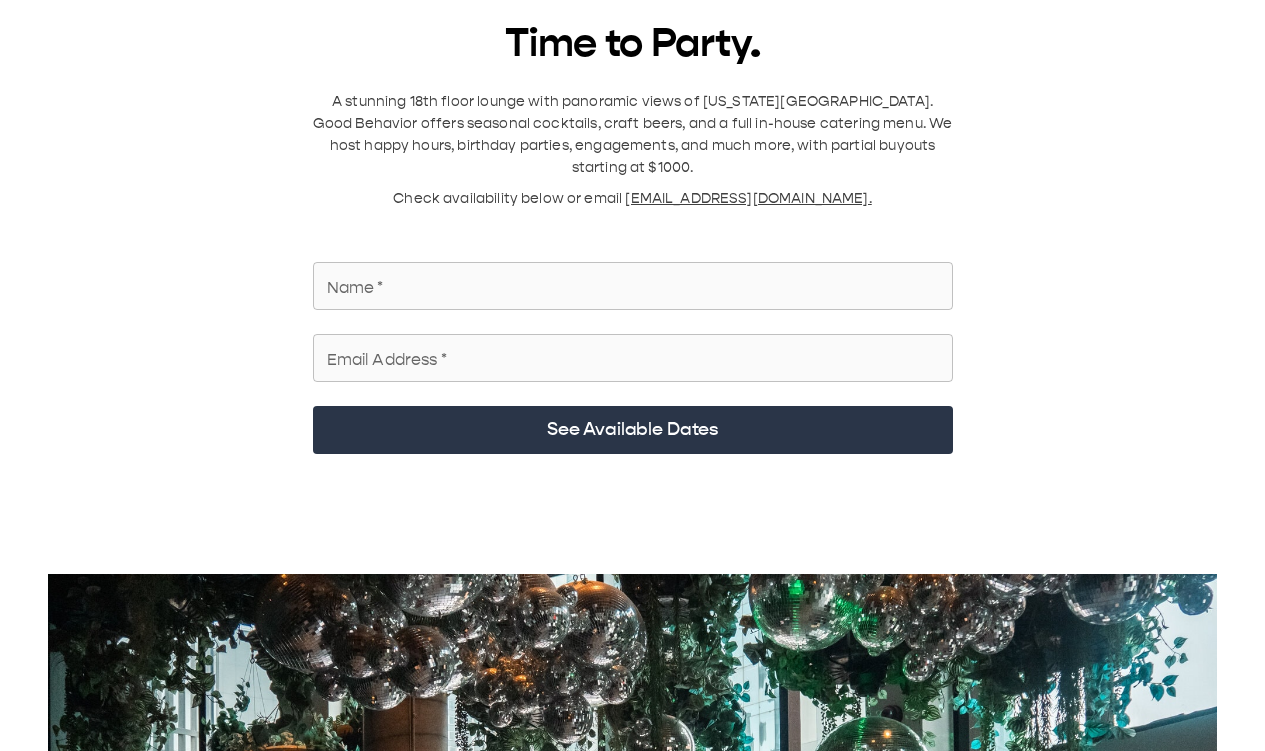 scroll, scrollTop: 0, scrollLeft: 0, axis: both 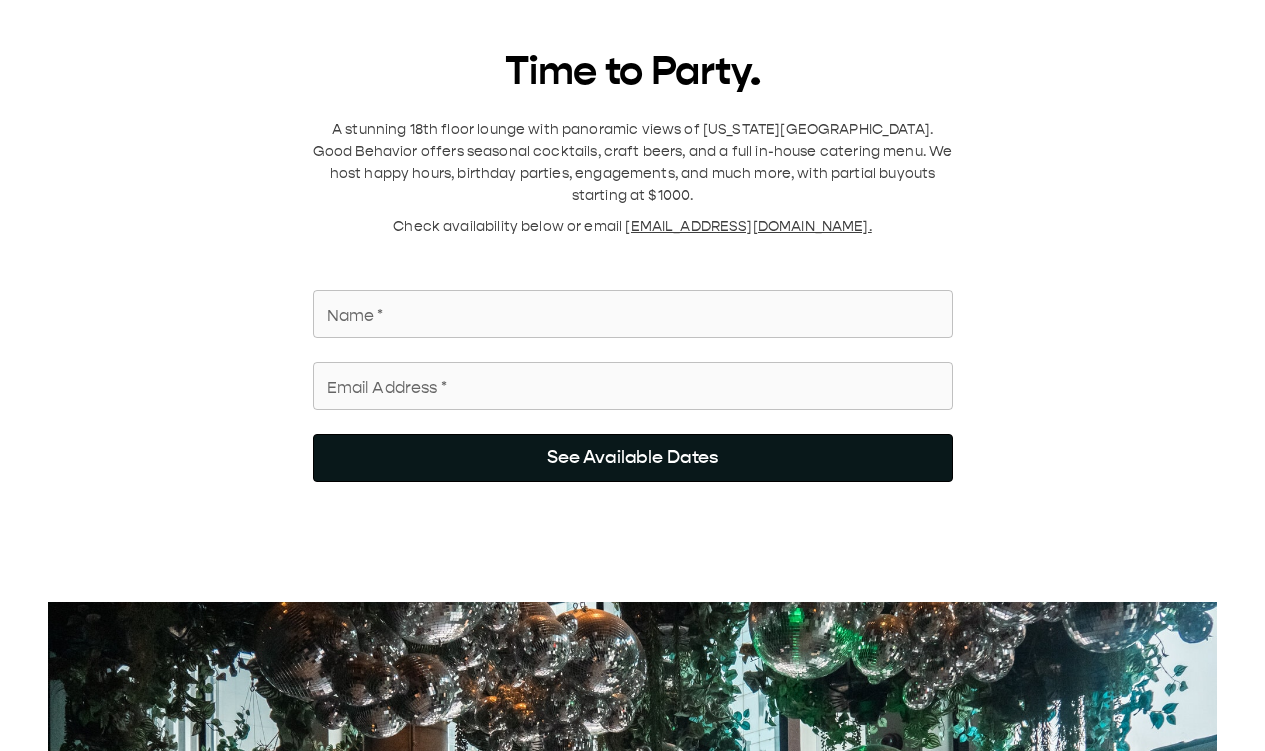 click on "See Available Dates" at bounding box center (633, 458) 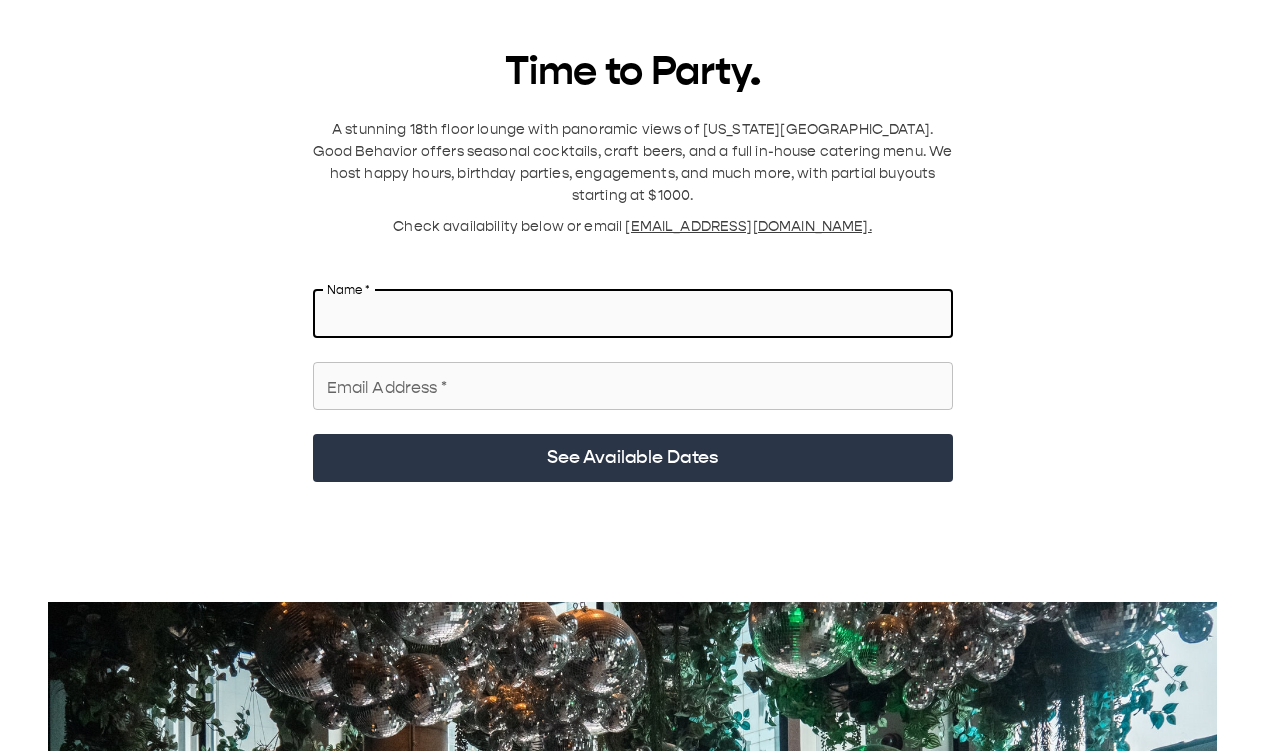 click on "Name   *" at bounding box center [633, 314] 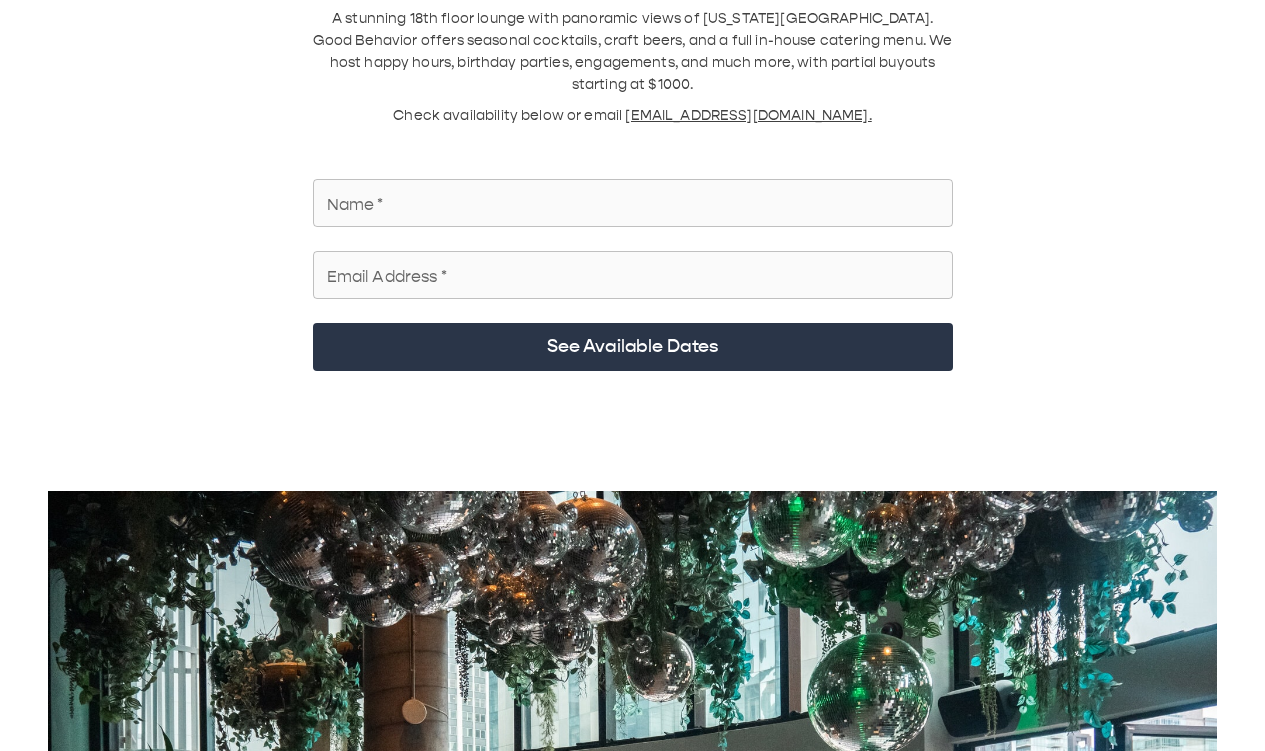 scroll, scrollTop: 110, scrollLeft: 0, axis: vertical 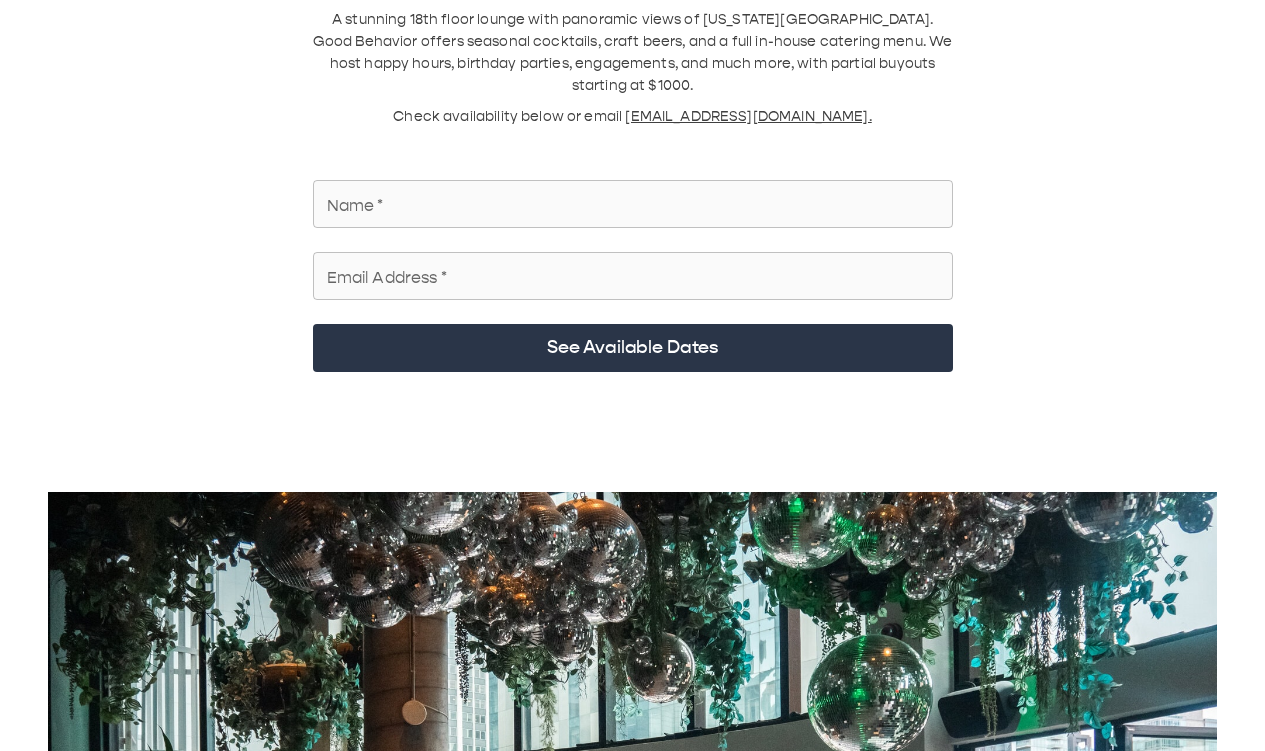 click on "Name   *" at bounding box center [633, 204] 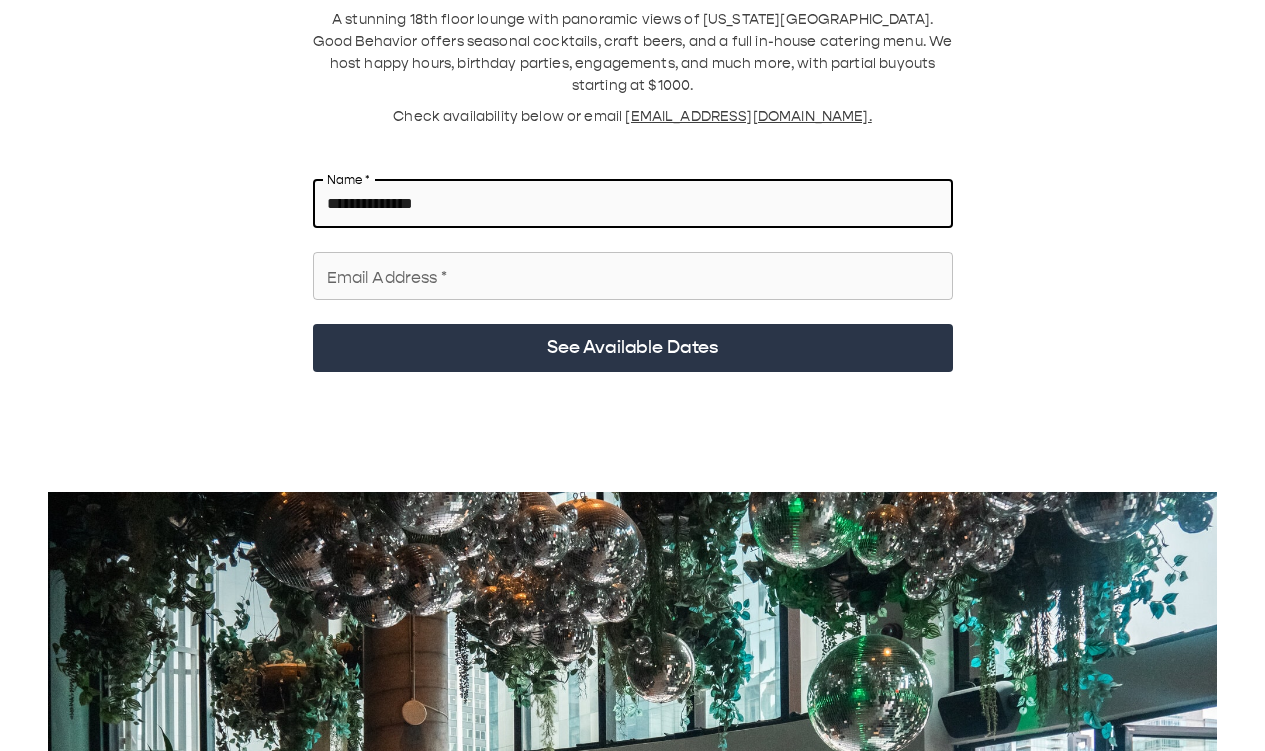 type on "**********" 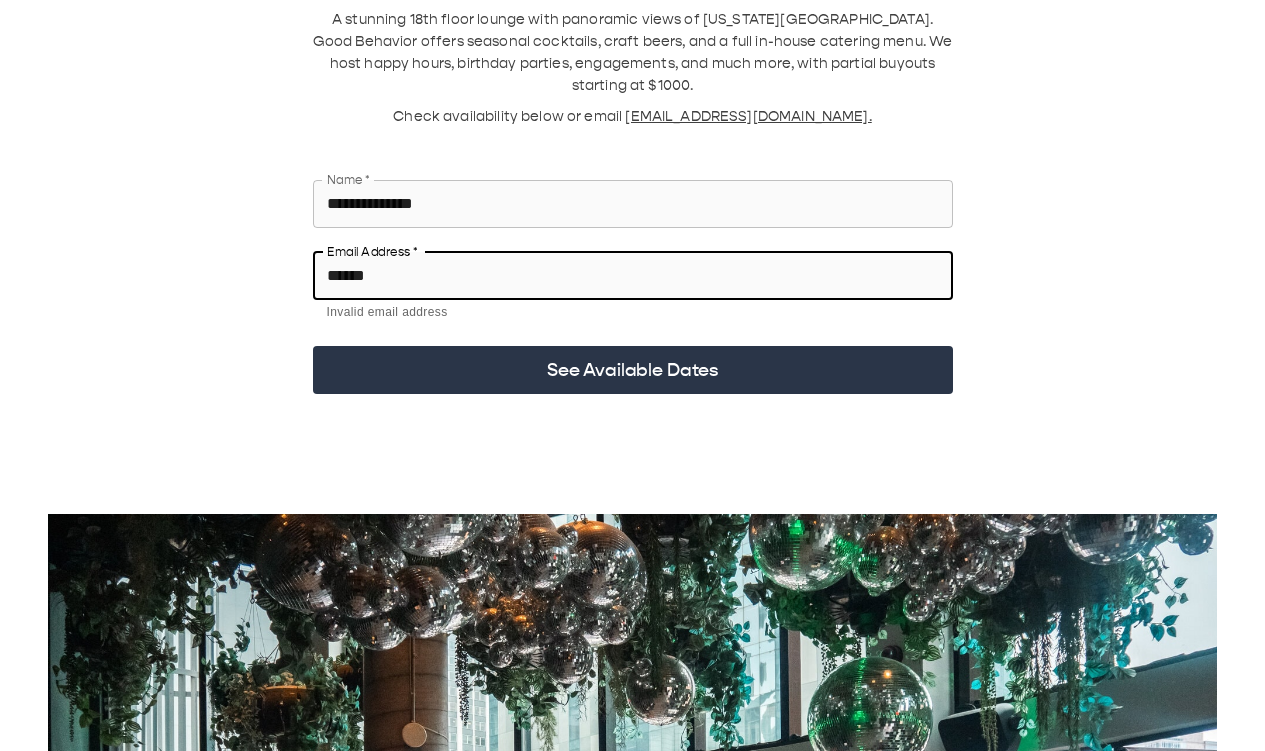 type on "**********" 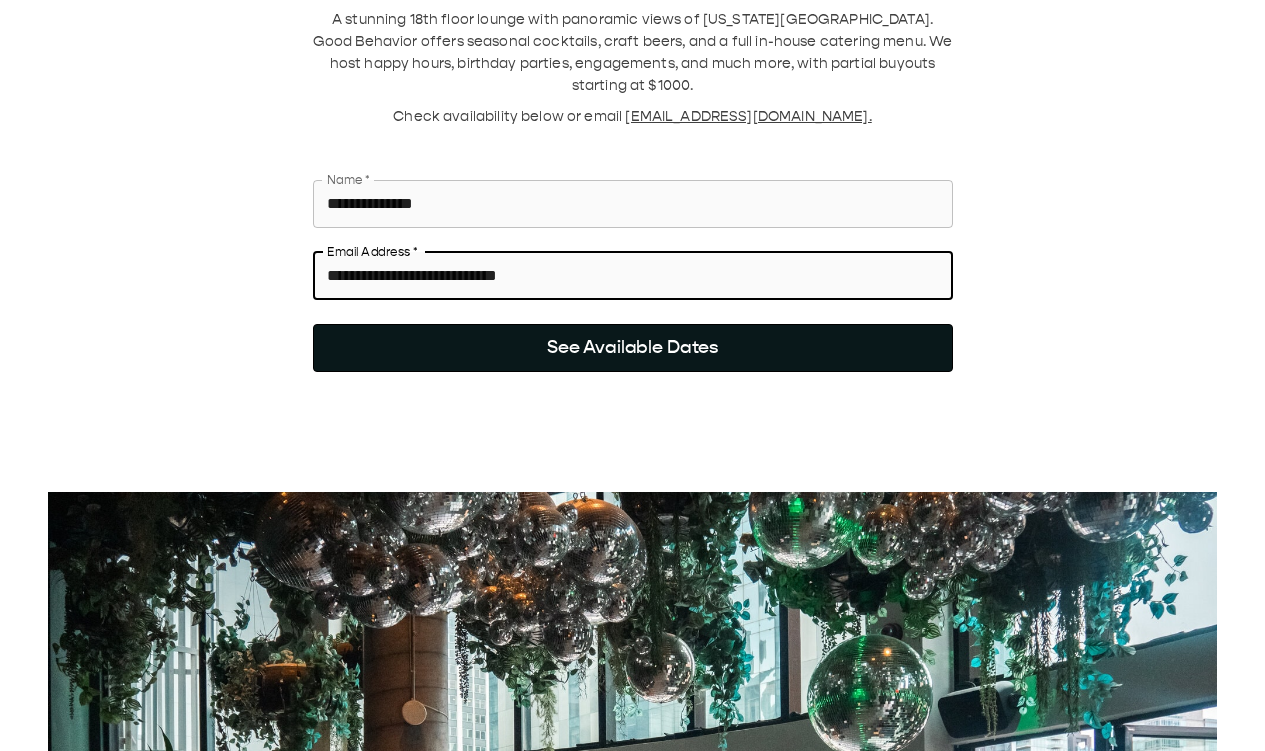 click on "See Available Dates" at bounding box center (633, 348) 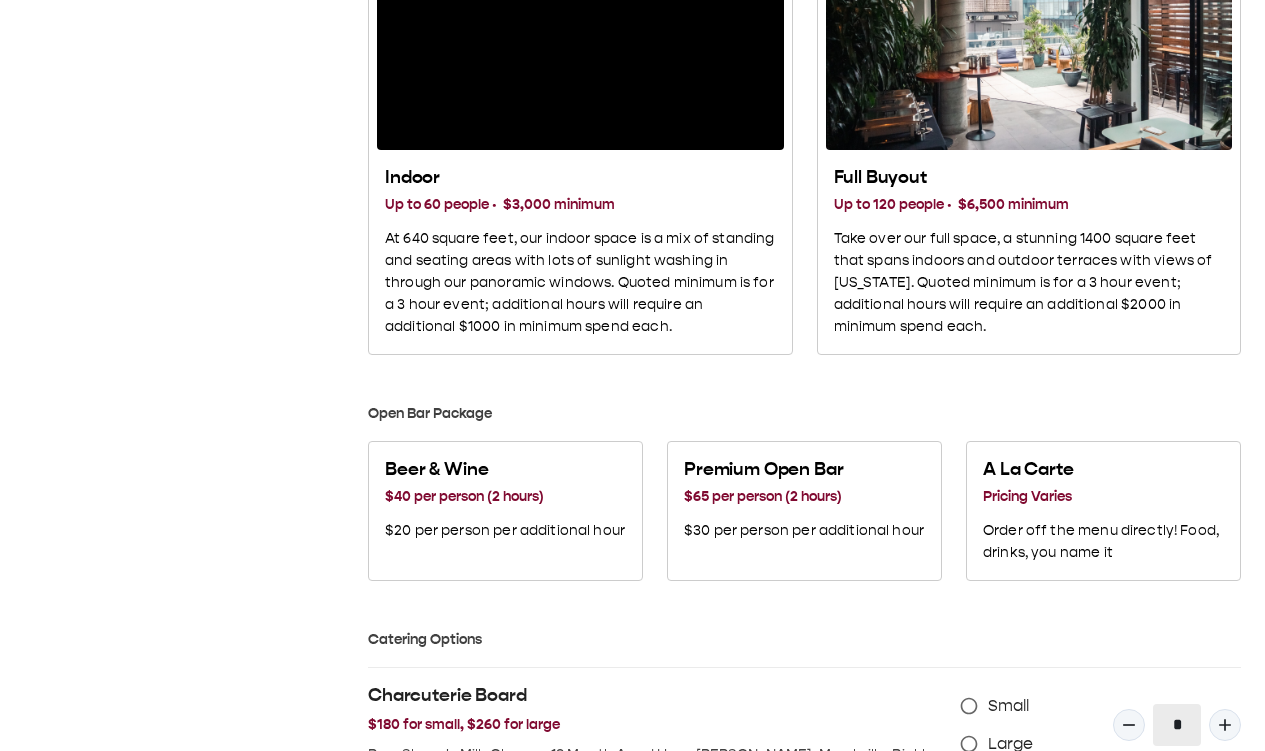 scroll, scrollTop: 886, scrollLeft: 0, axis: vertical 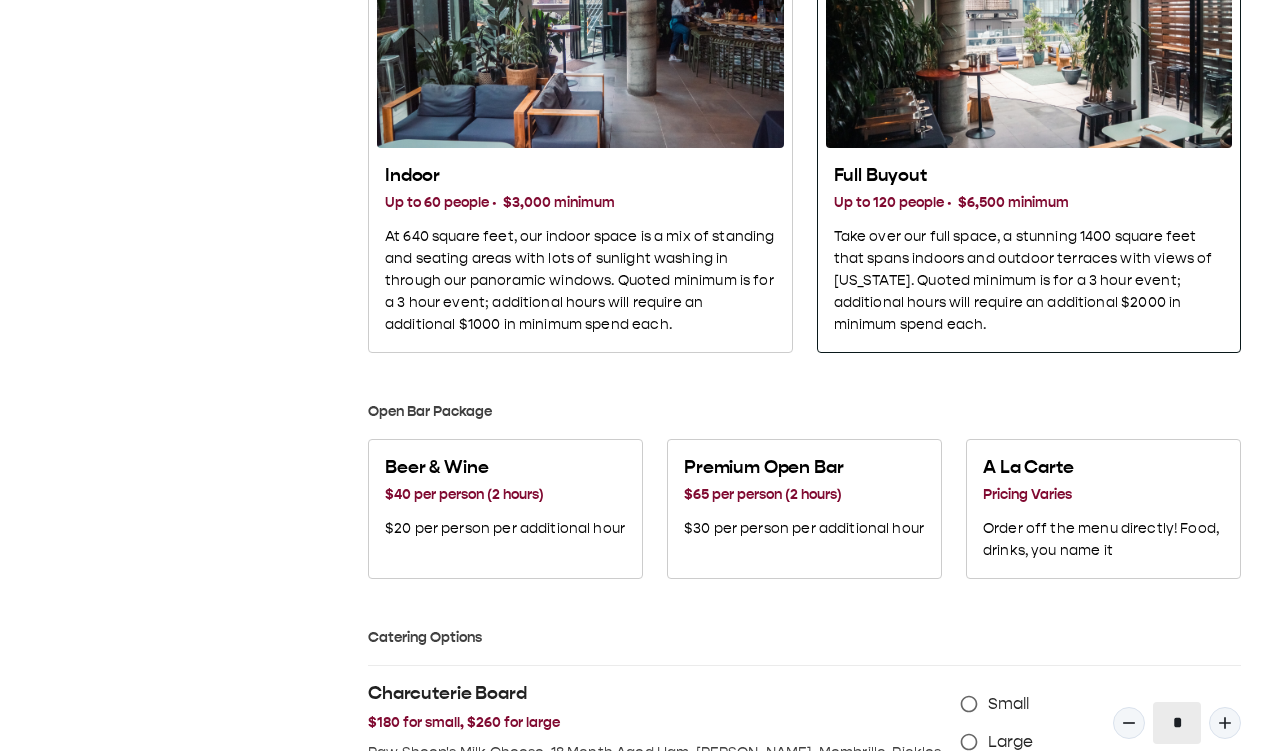 click at bounding box center [1029, 12] 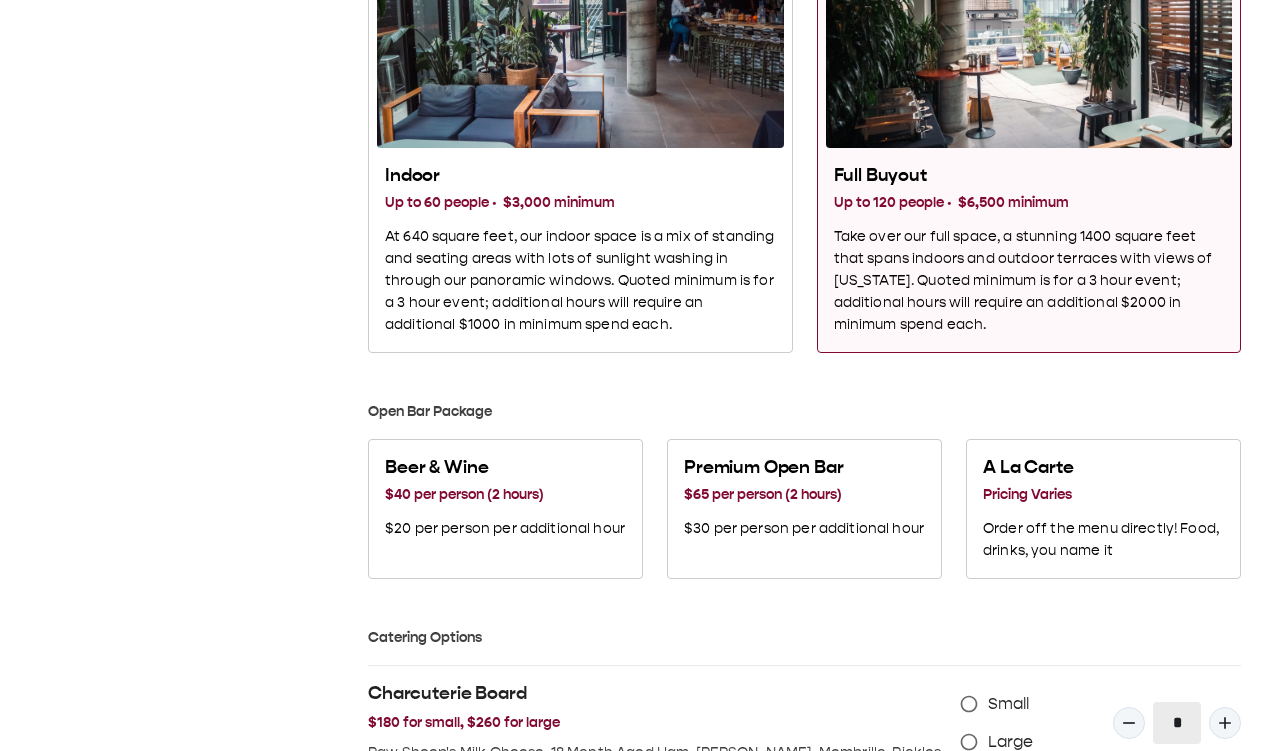 click on "Full Buyout Up to 120 people ·  $6,500 minimum Take over our full space, a stunning 1400 square feet that spans indoors and outdoor terraces with views of [US_STATE]. Quoted minimum is for a 3 hour event; additional hours will require an additional $2000 in minimum spend each." at bounding box center [1029, 250] 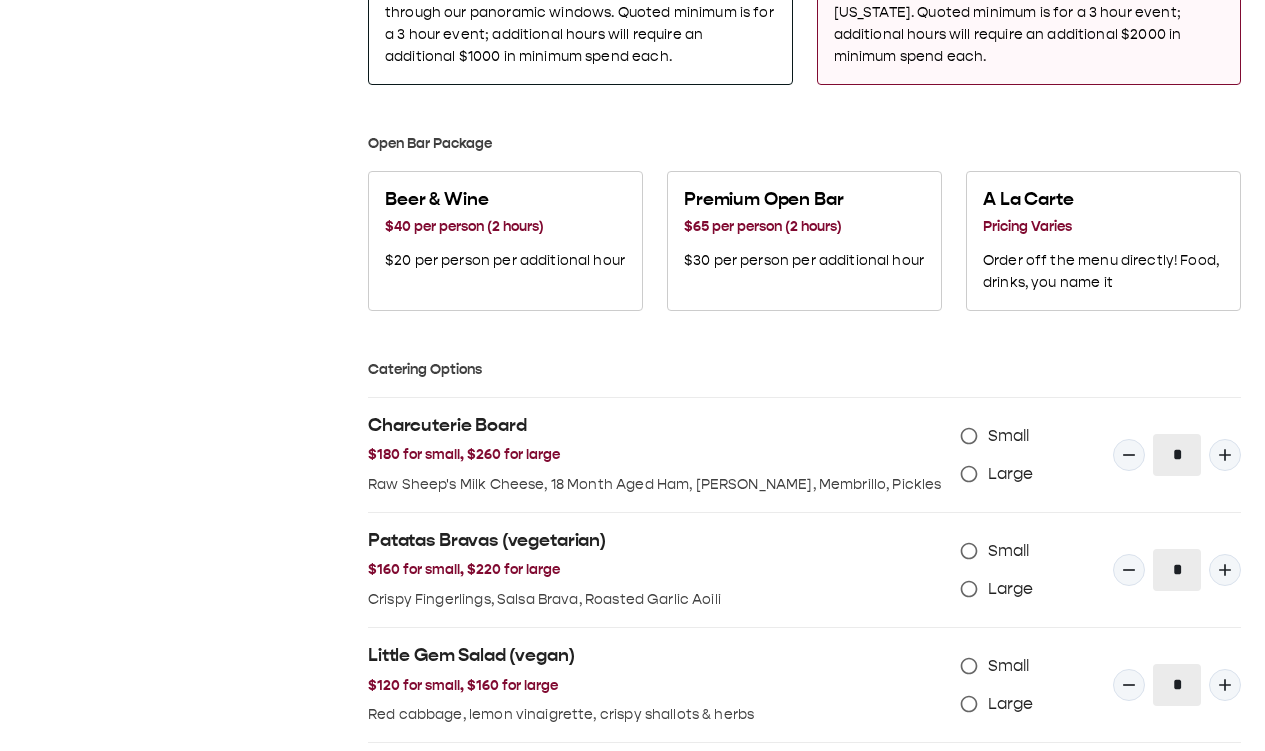 scroll, scrollTop: 1190, scrollLeft: 0, axis: vertical 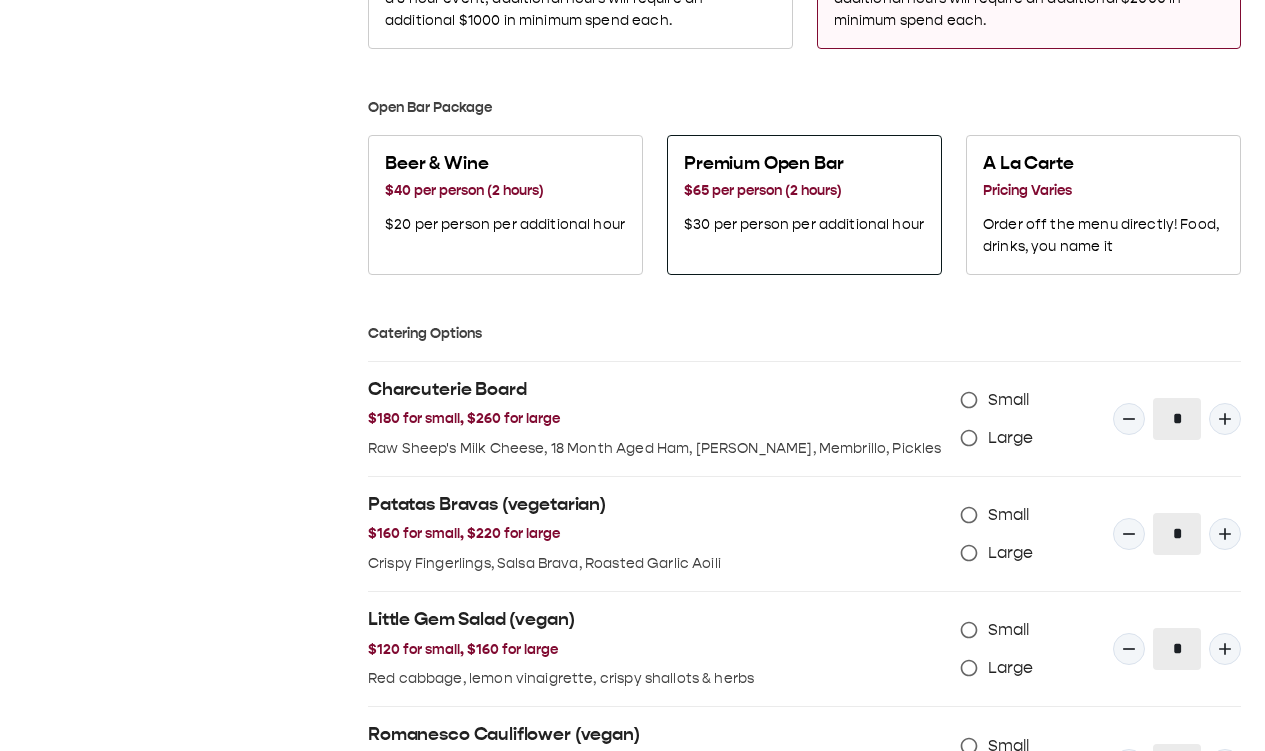 click on "$30 per person per additional hour" at bounding box center (804, 225) 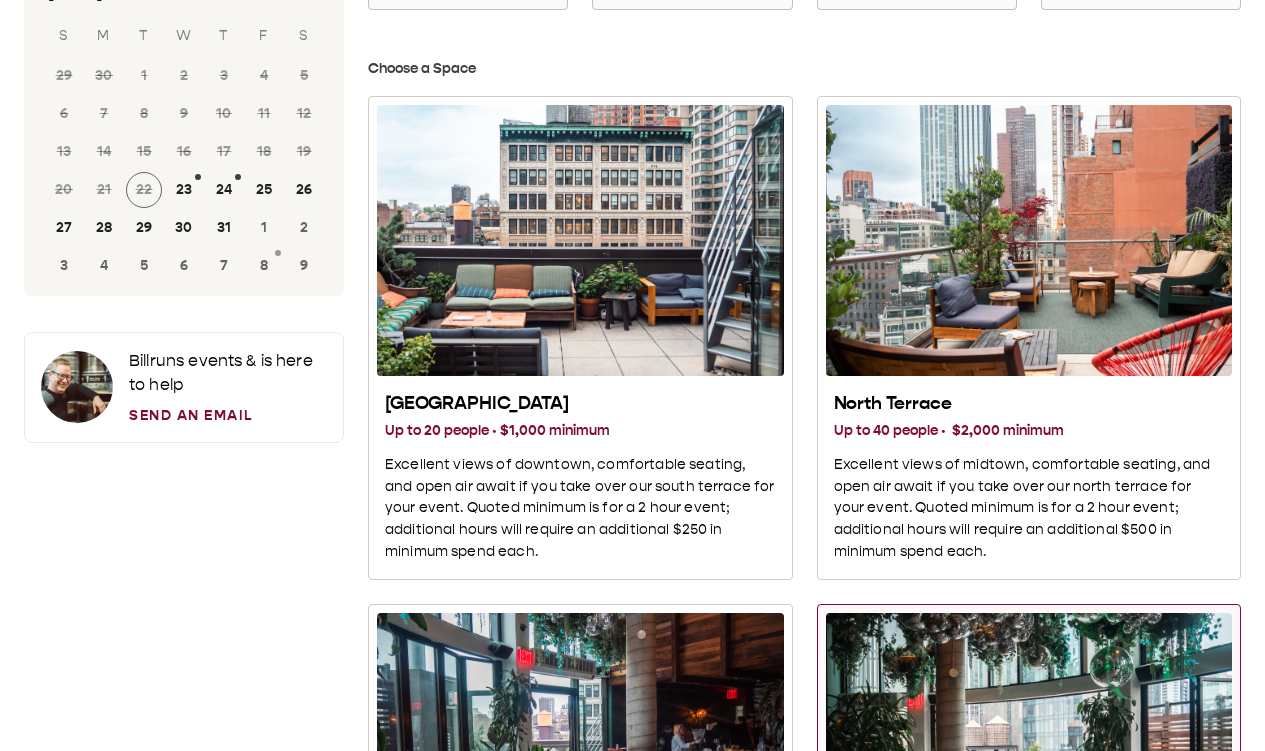 scroll, scrollTop: 0, scrollLeft: 0, axis: both 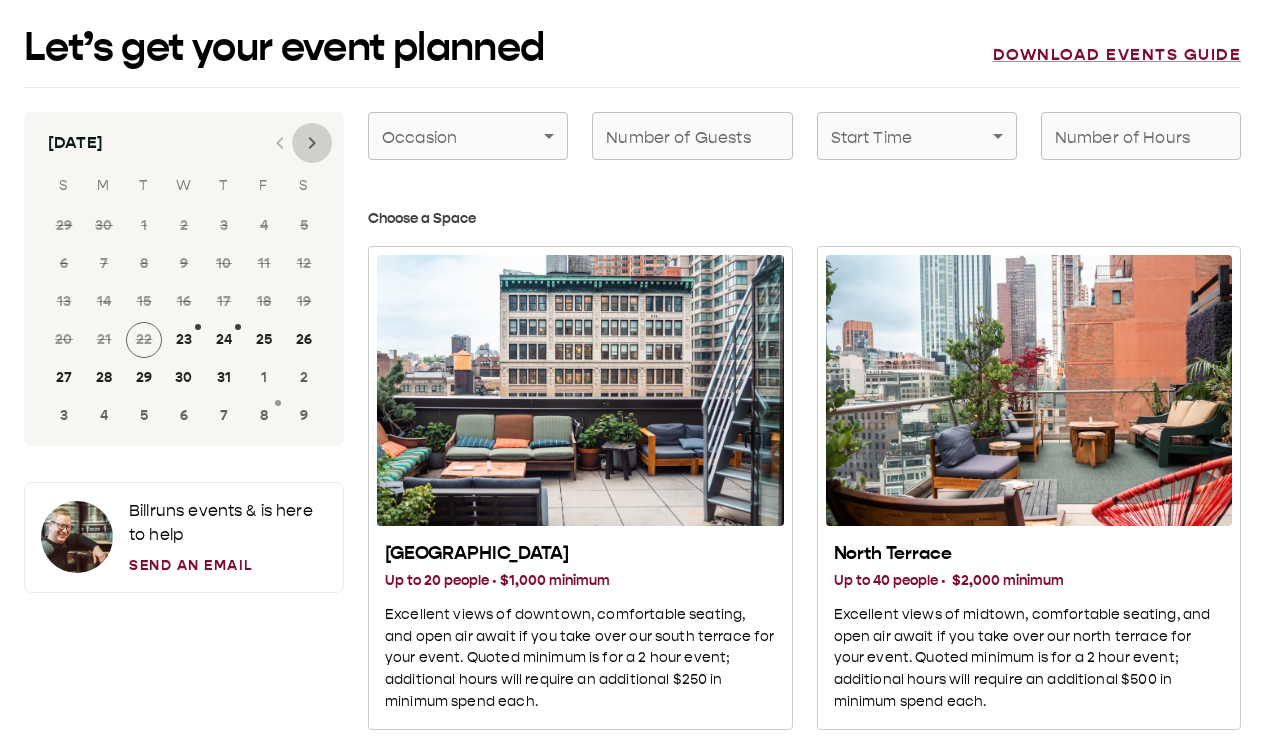 click 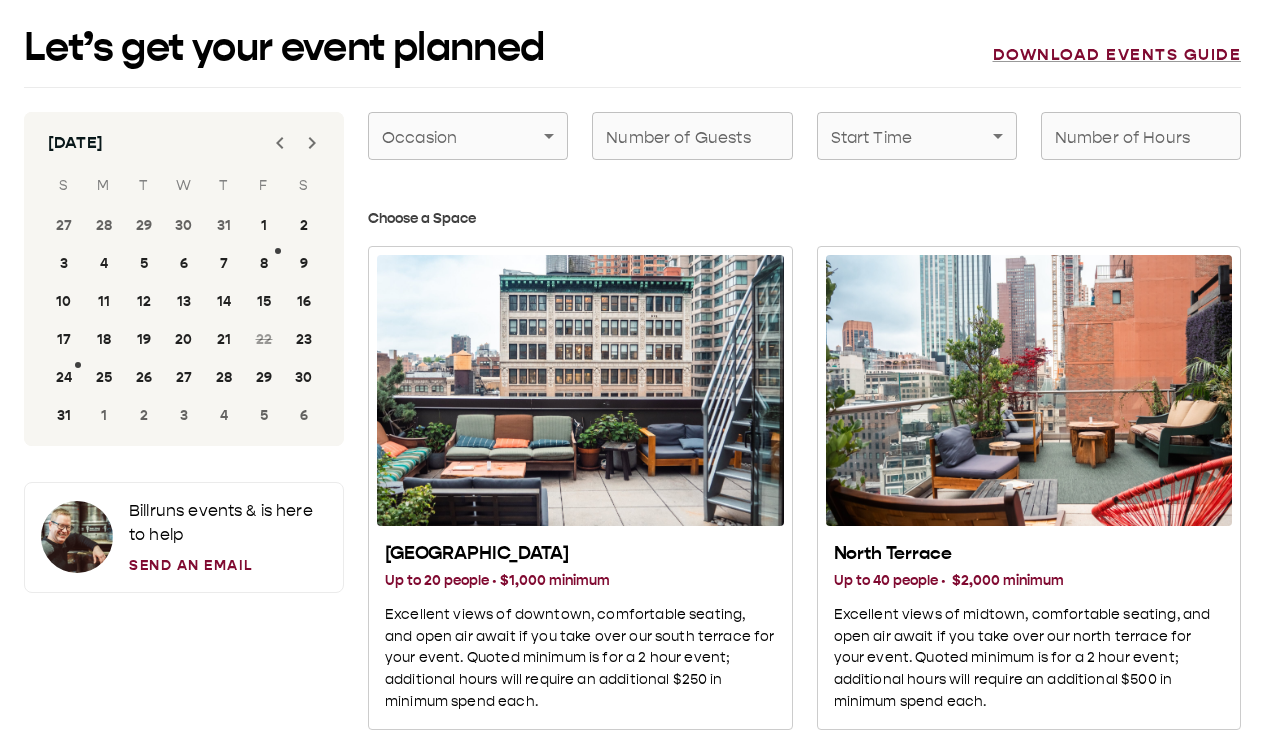 click 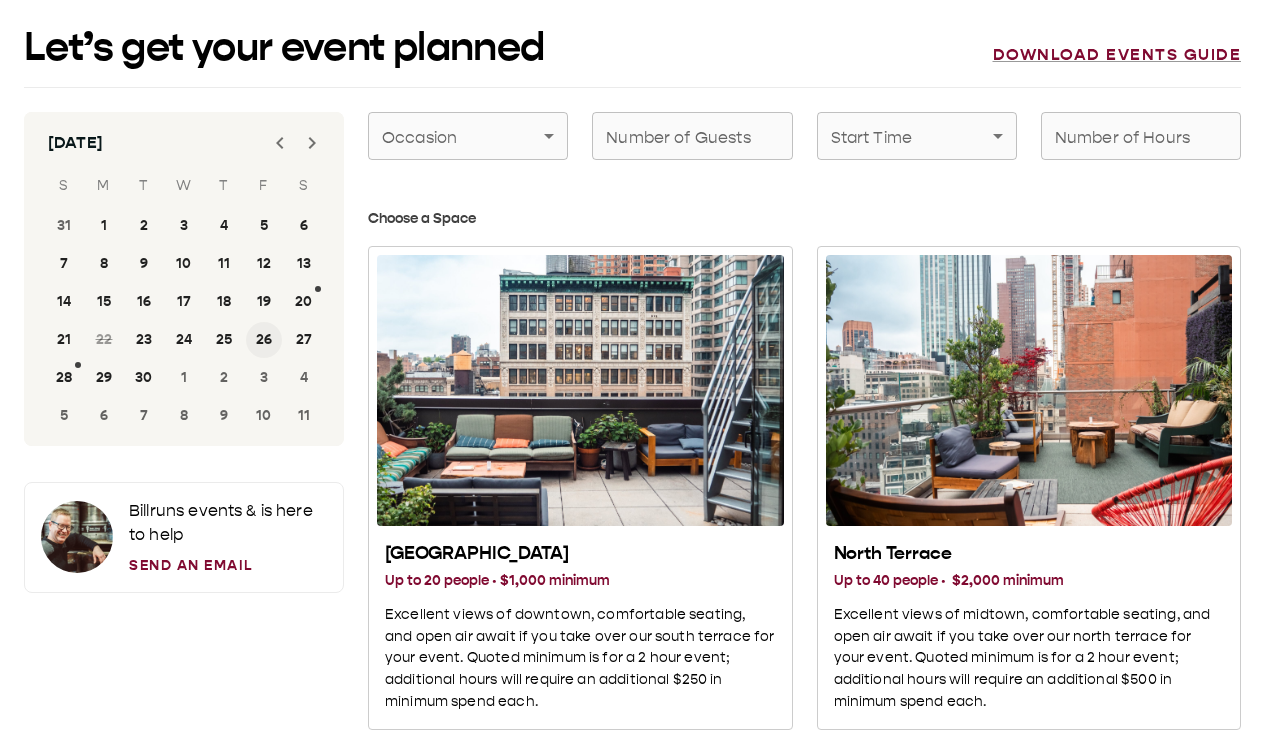click on "26" at bounding box center [264, 340] 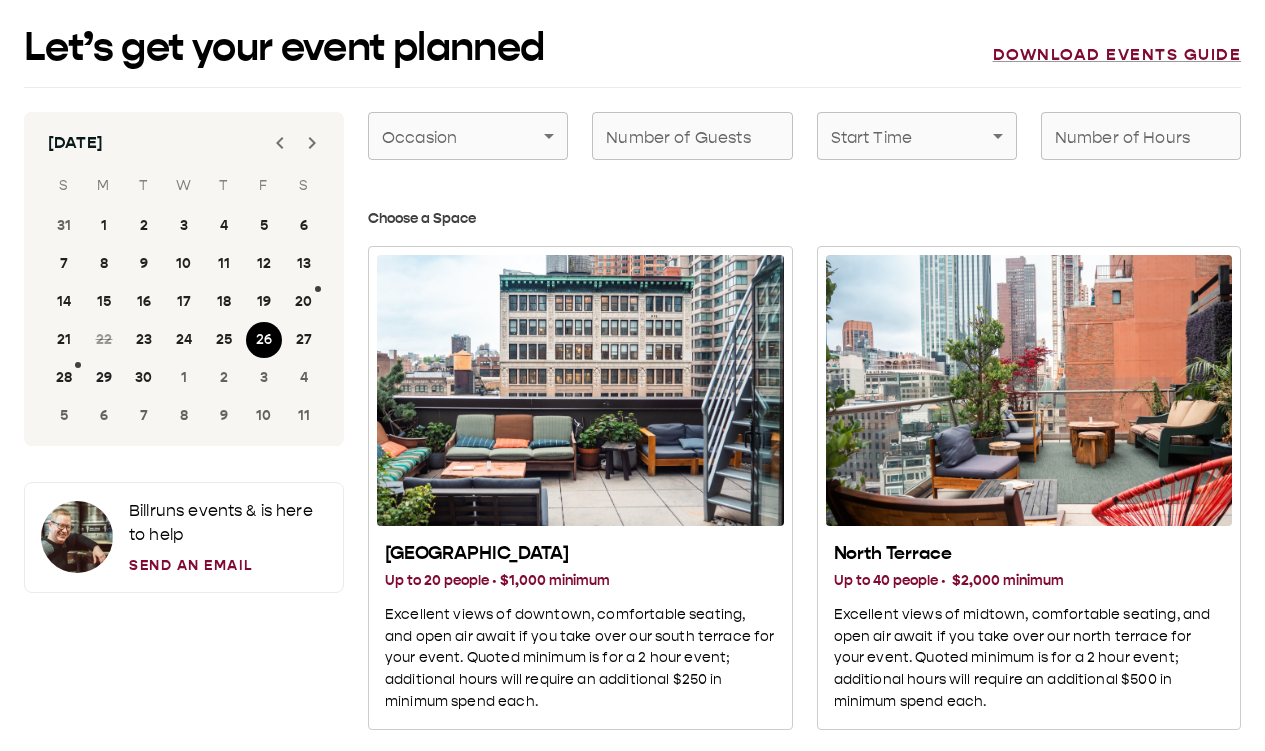 click on "Let’s get your event planned Download events guide [DATE] S M T W T F S 31 1 2 3 4 5 6 7 8 9 10 11 12 13 14 15 16 17 18 19 20 21 22 23 24 25 26 27 28 29 30 1 2 3 4 5 6 7 8 9 10 11 Bill  runs events & is here to help Send an Email Occasion ​ Occasion Number of Guests Number of Guests Start Time ​ Start Time Number of Hours Number of Hours Choose a Space South Terrace Up to 20 people · $1,000 minimum Excellent views of downtown, comfortable seating, and open air await if you take over our south terrace for your event. Quoted minimum is for a 2 hour event; additional hours will require an additional $250 in minimum spend each. North Terrace Up to 40 people ·  $2,000 minimum Excellent views of midtown, comfortable seating, and open air await if you take over our north terrace for your event. Quoted minimum is for a 2 hour event; additional hours will require an additional $500 in minimum spend each. Indoor Up to 60 people ·  $3,000 minimum Full Buyout Up to 120 people ·  $6,500 minimum Small" at bounding box center (632, 1411) 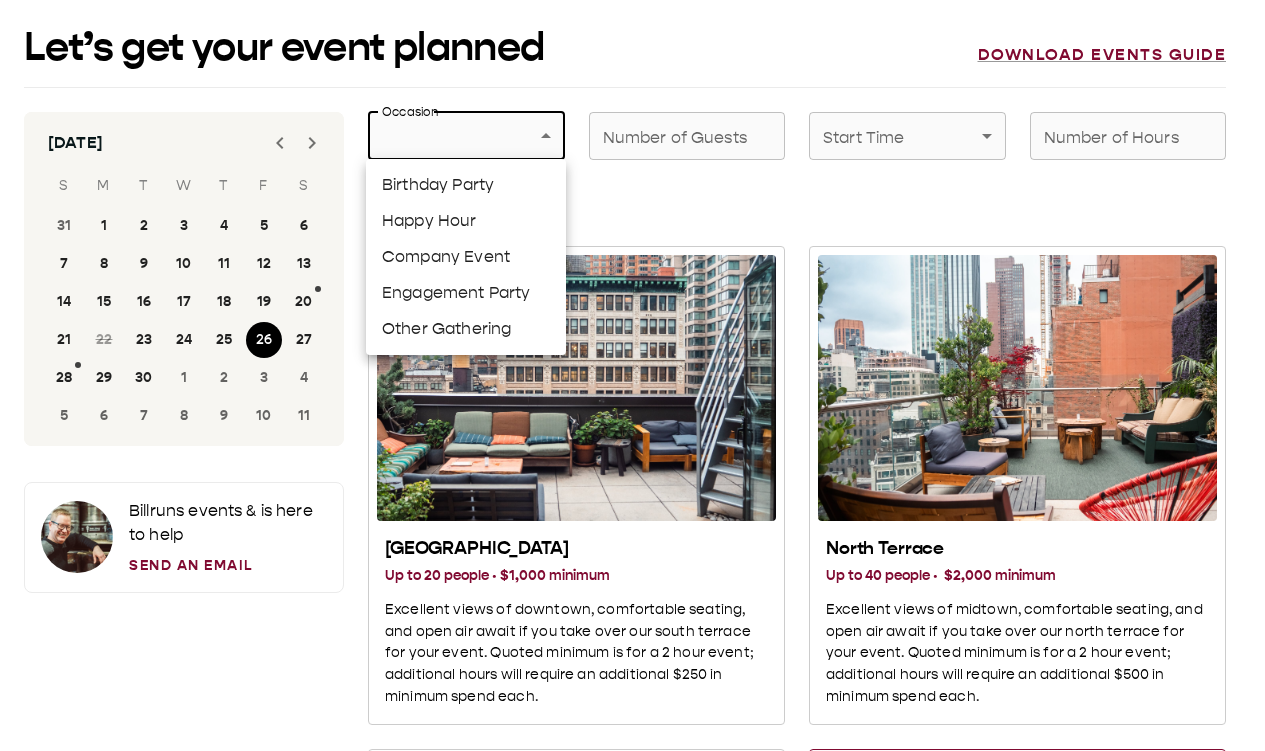 click on "Company Event" at bounding box center (466, 257) 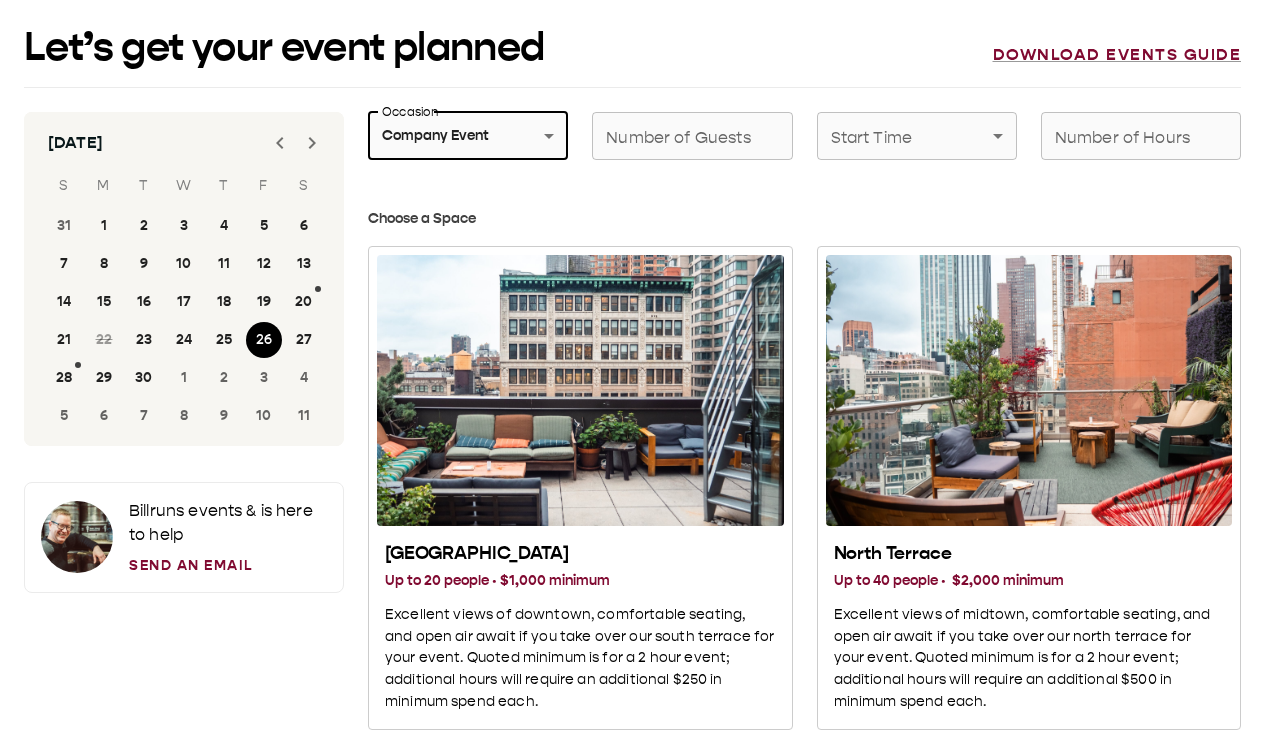 click on "Number of Guests" at bounding box center (692, 136) 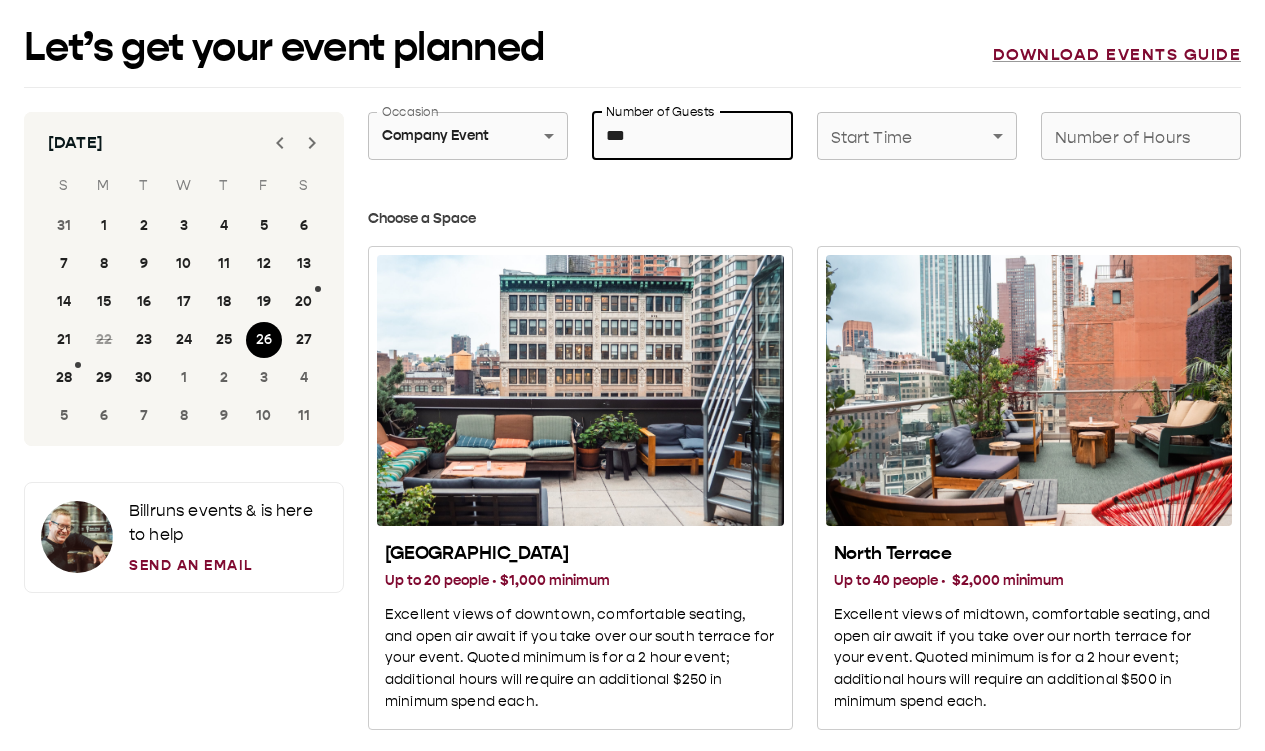 type on "***" 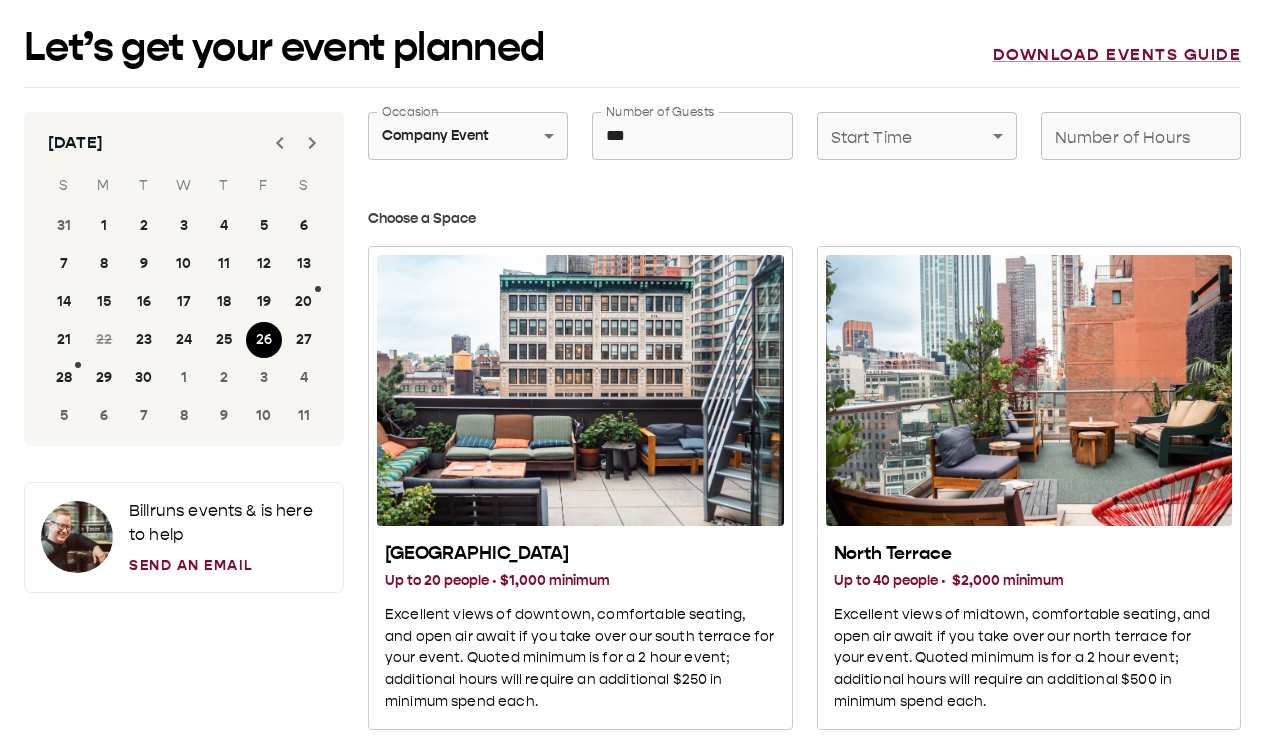 click on "**********" at bounding box center [632, 1411] 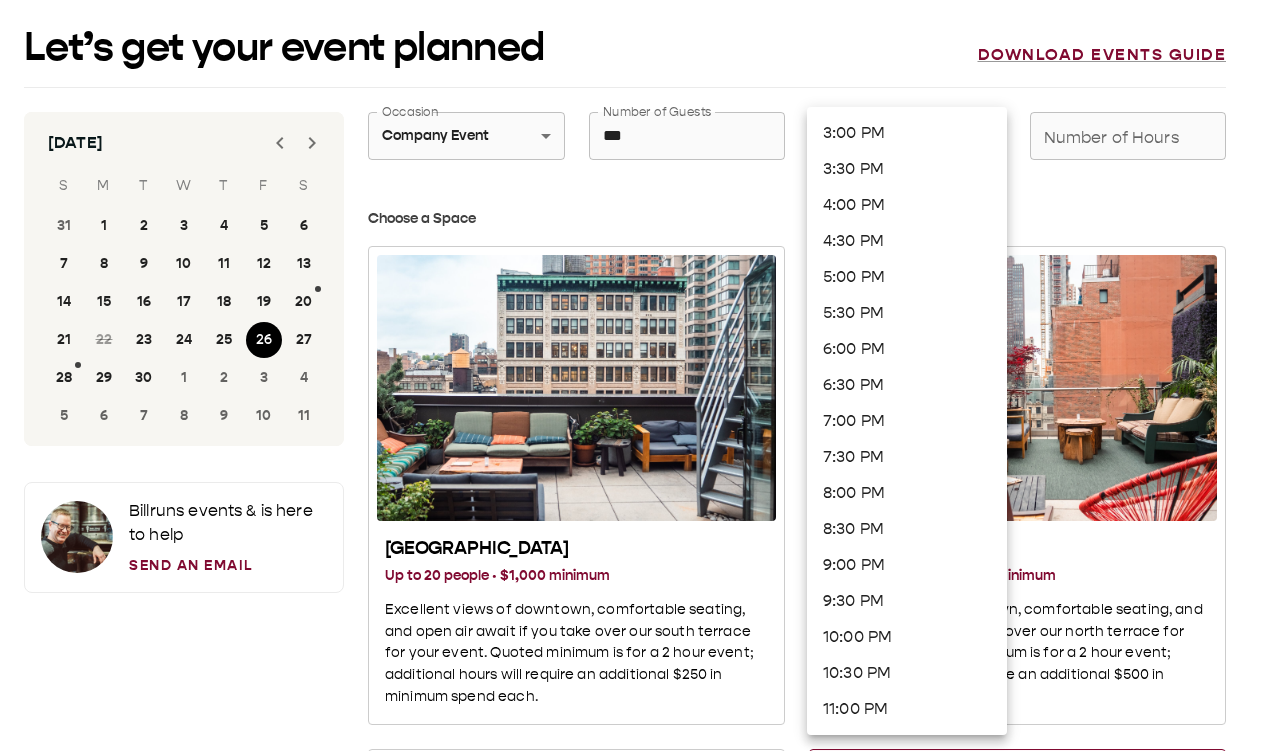 click on "6:00 PM" at bounding box center (907, 349) 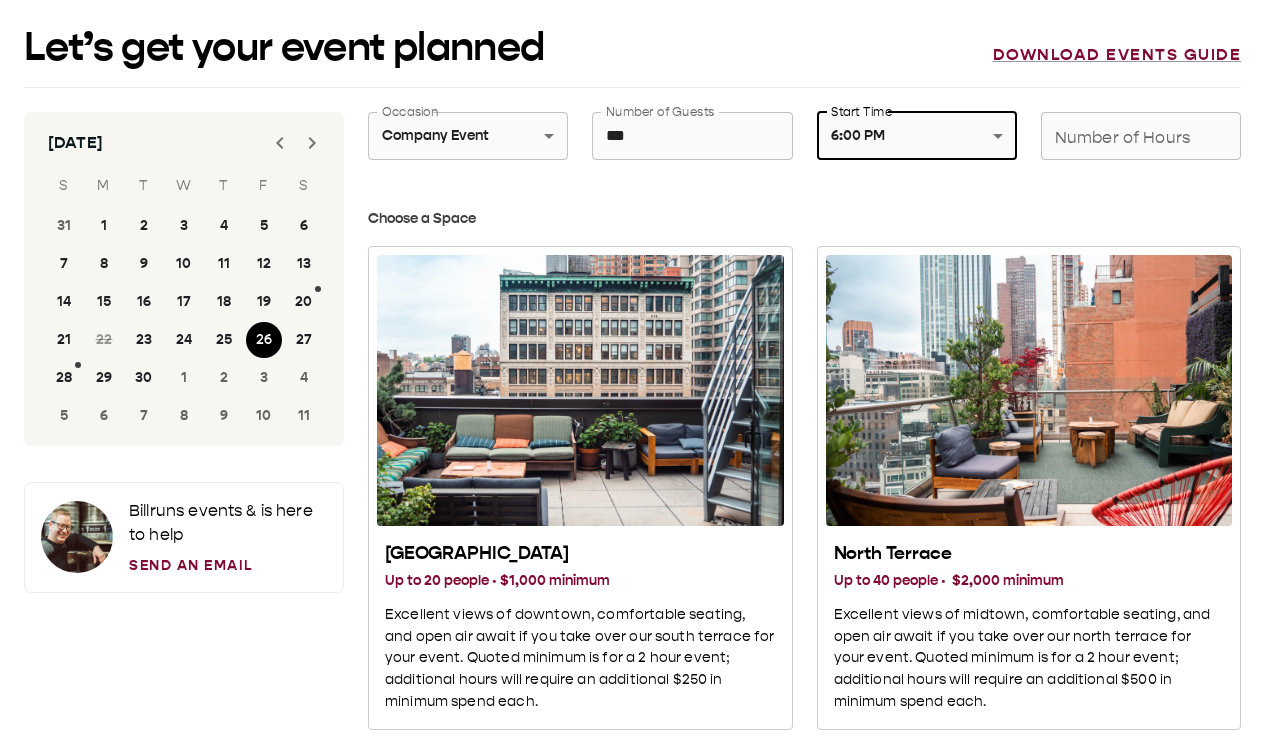 click on "Number of Hours" at bounding box center [1141, 136] 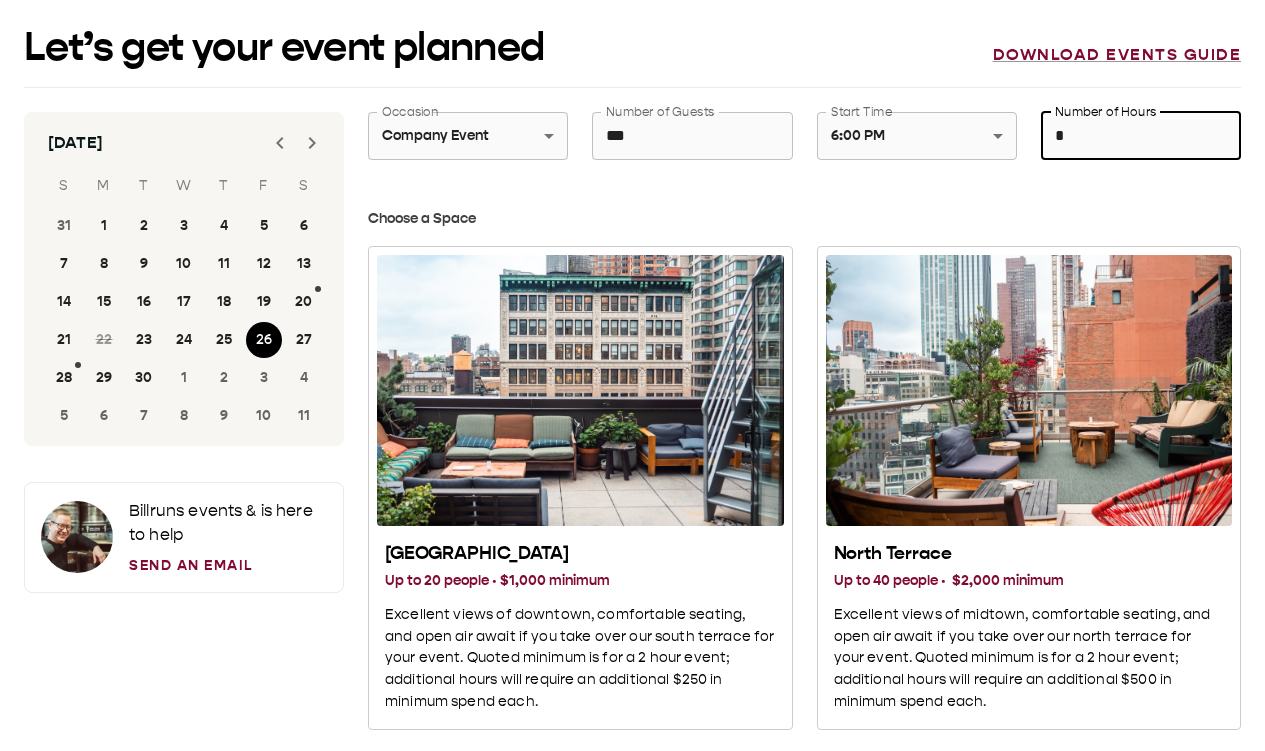 type on "*" 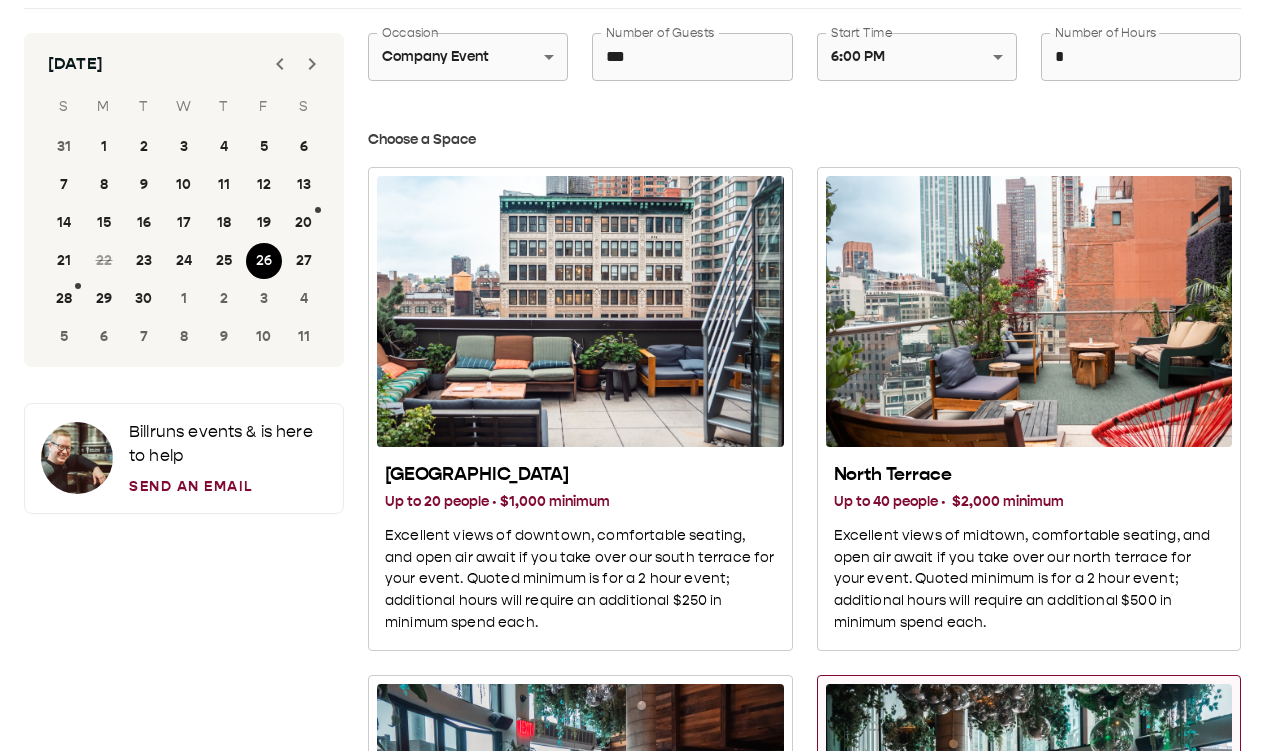 click on "**********" at bounding box center (632, 1379) 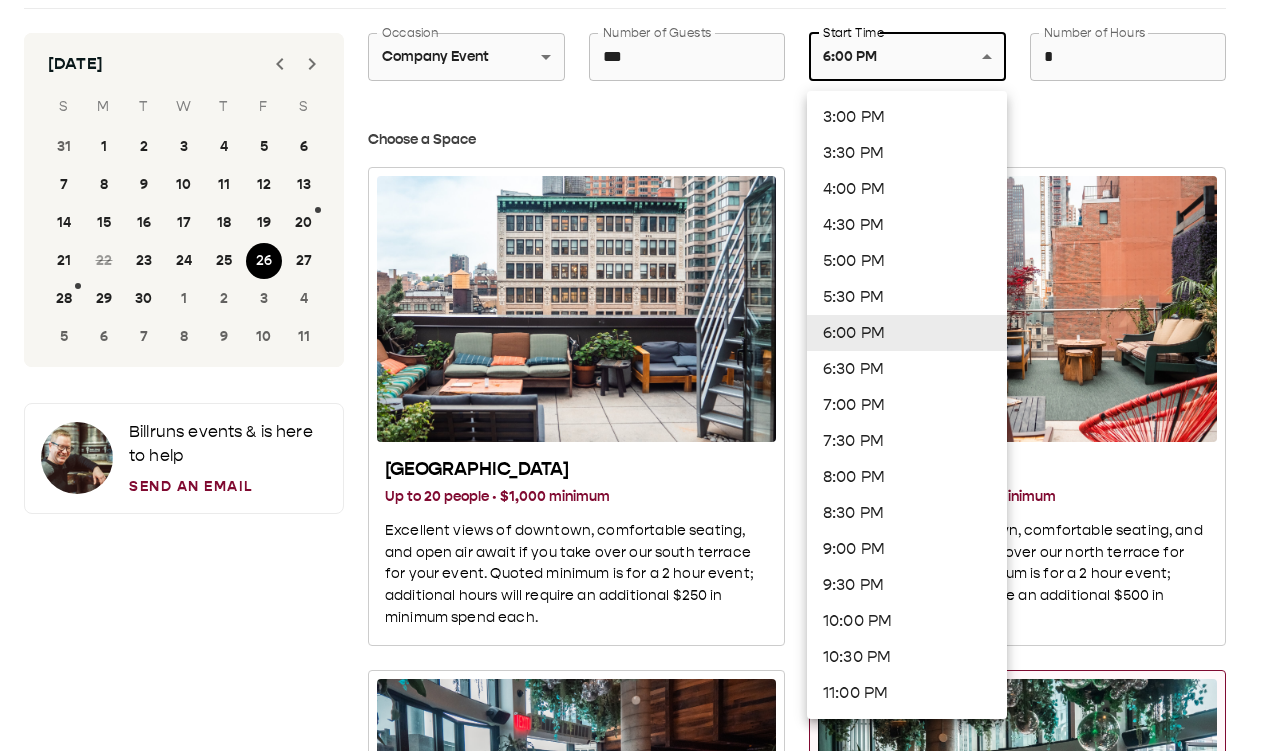 scroll, scrollTop: 68, scrollLeft: 0, axis: vertical 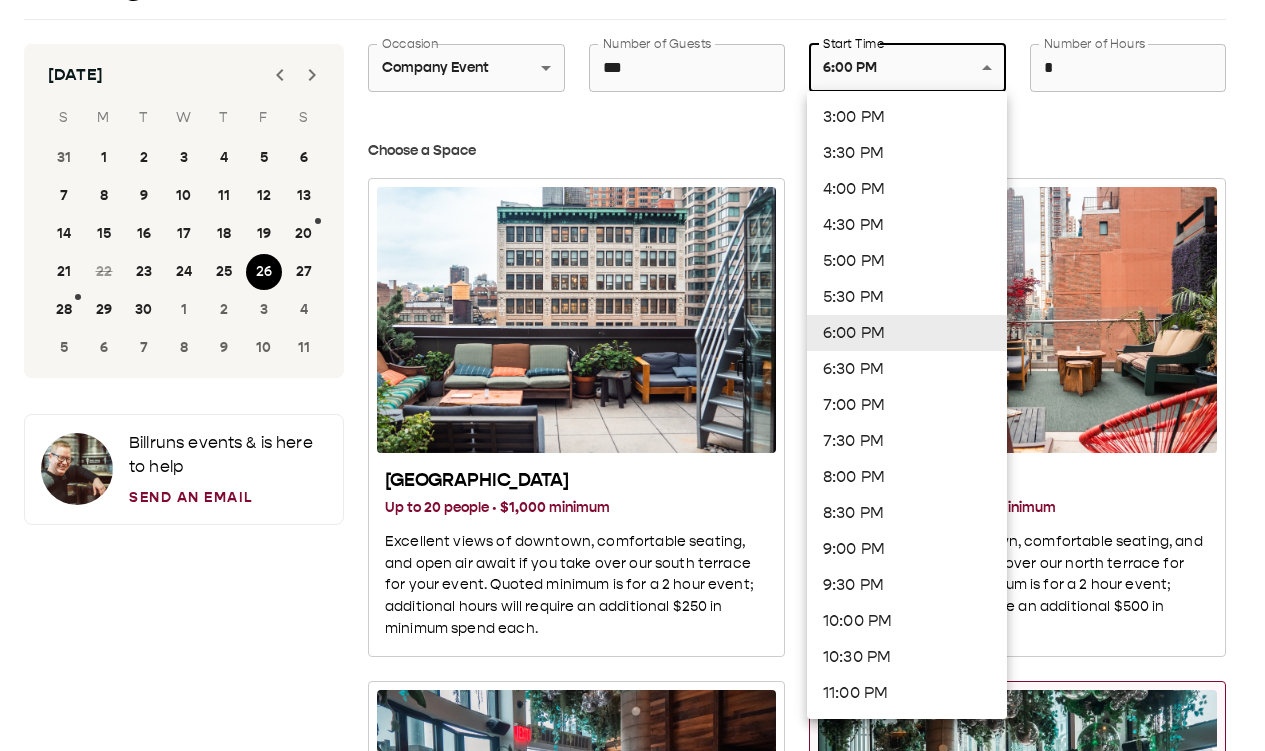 click on "6:30 PM" at bounding box center [907, 369] 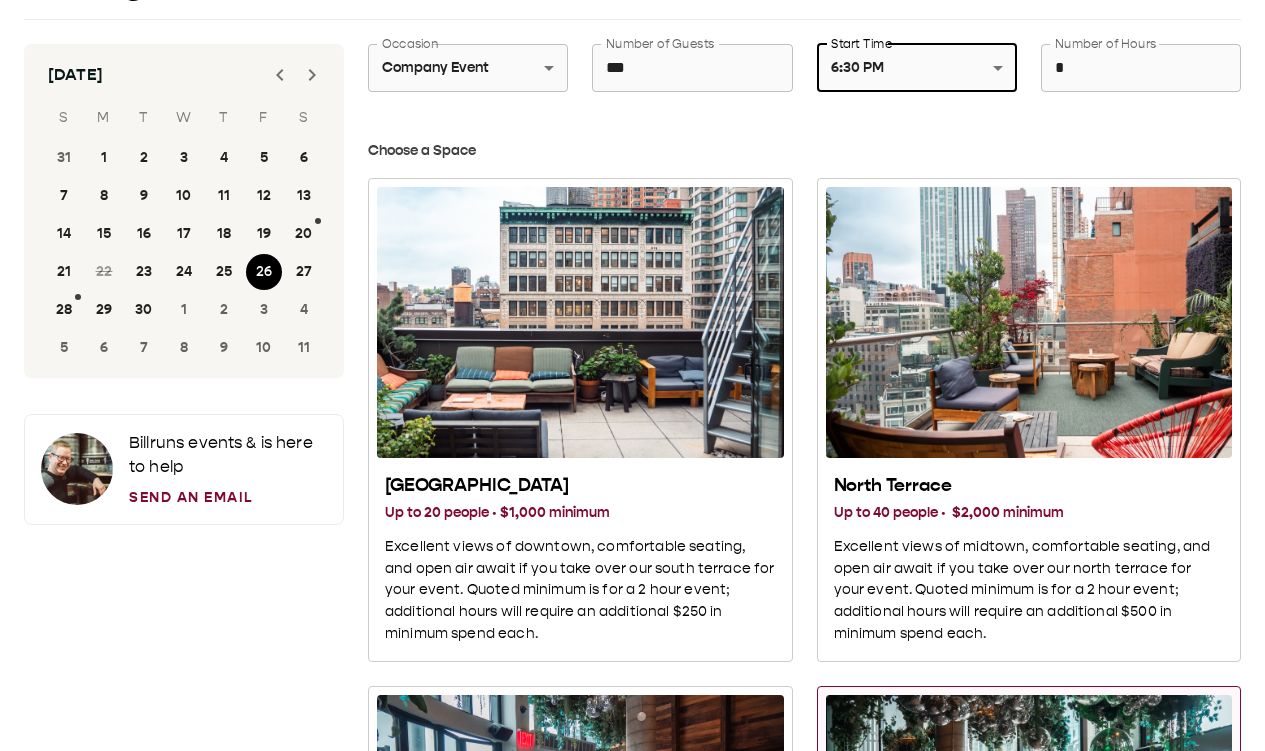click on "**********" at bounding box center (804, 1398) 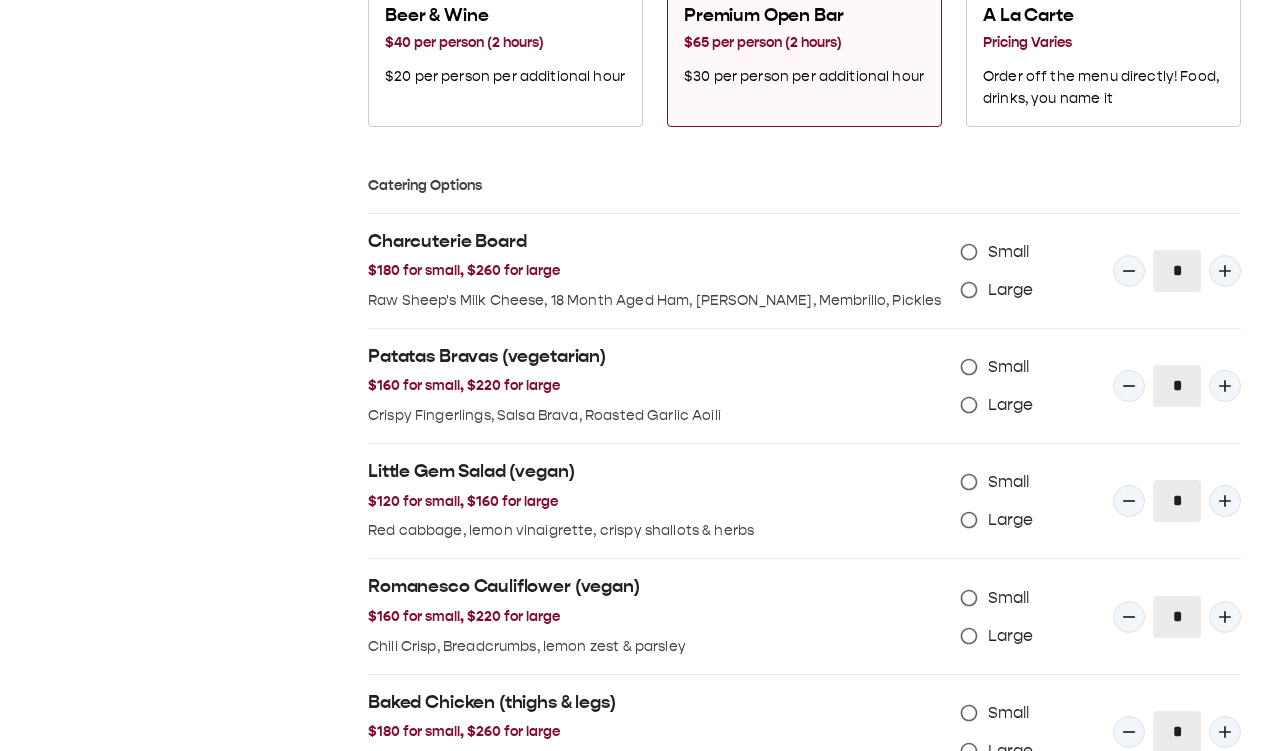 scroll, scrollTop: 1457, scrollLeft: 0, axis: vertical 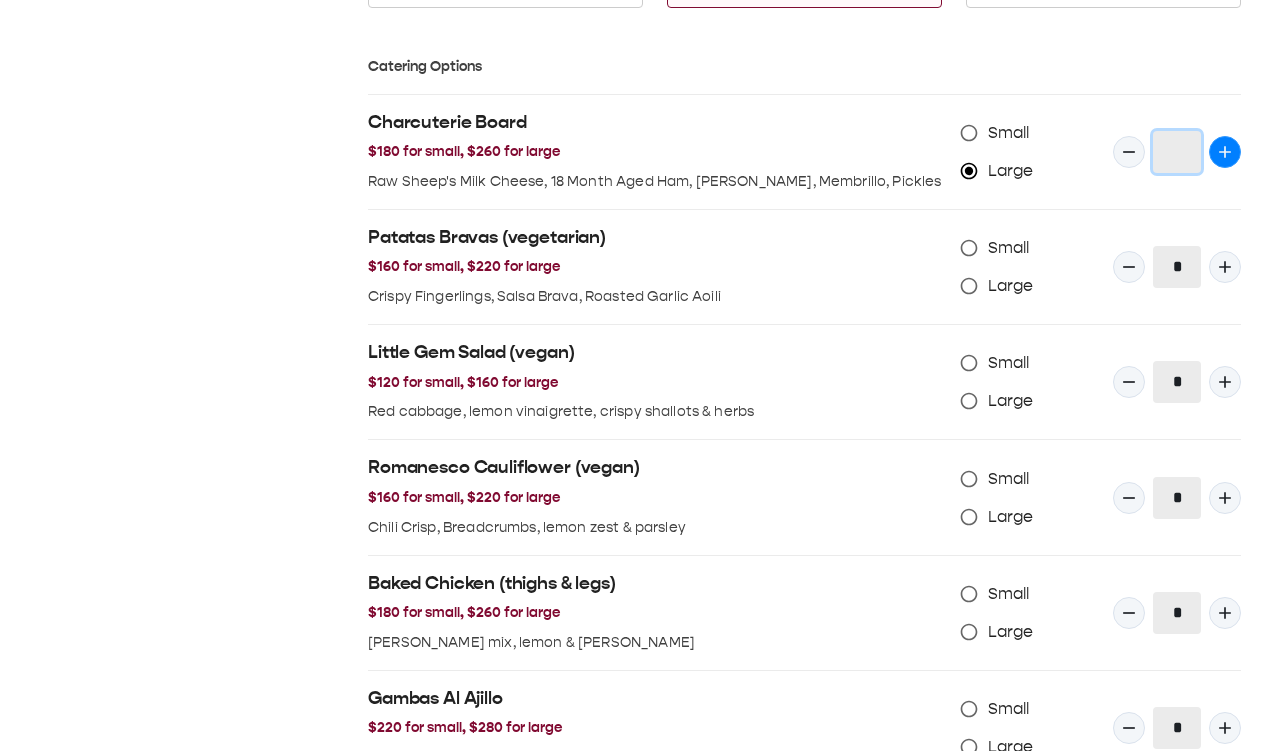 click at bounding box center (1225, 152) 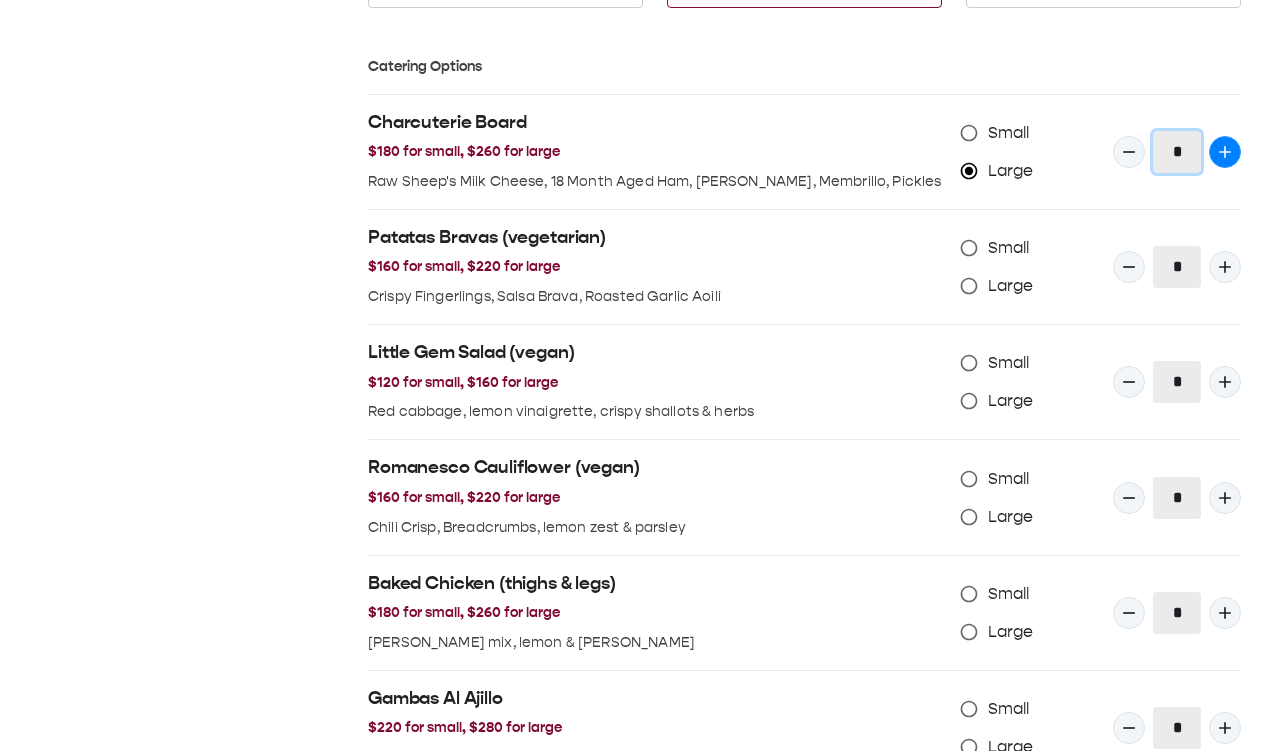drag, startPoint x: 1221, startPoint y: 174, endPoint x: 1232, endPoint y: 162, distance: 16.27882 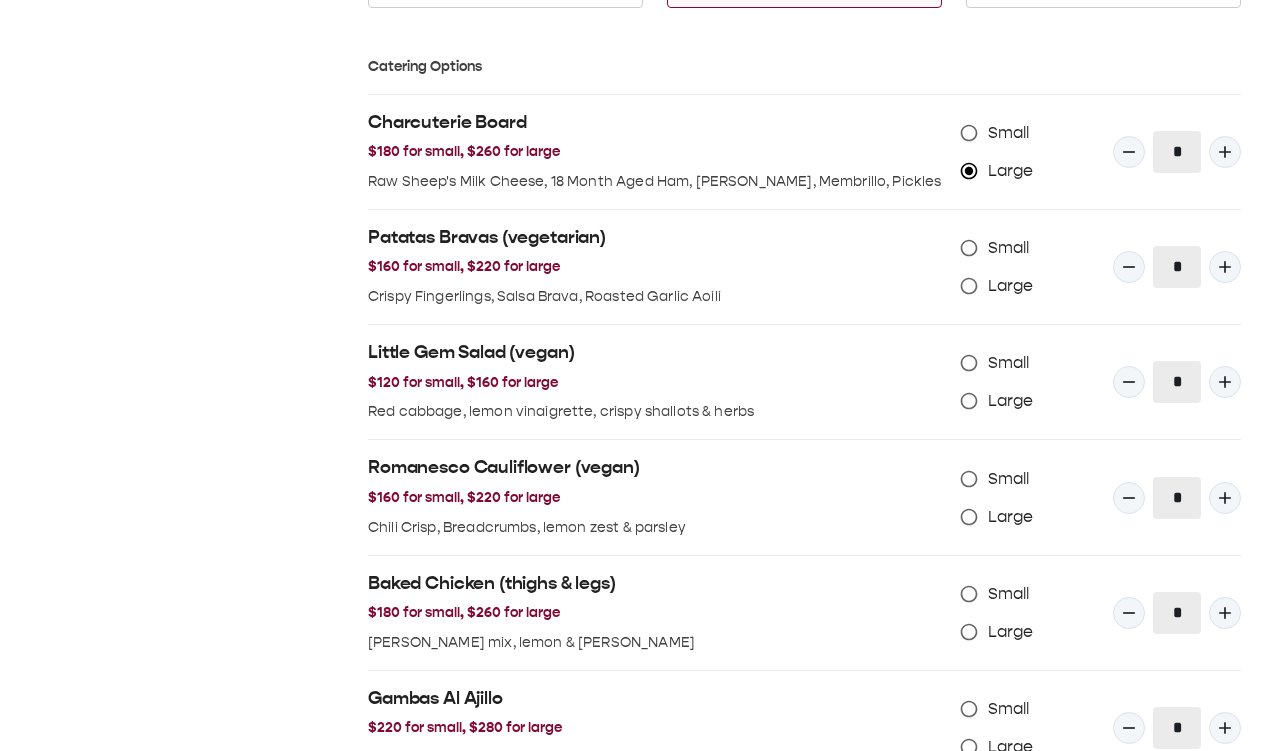 click on "[DATE] S M T W T F S 31 1 2 3 4 5 6 7 8 9 10 11 12 13 14 15 16 17 18 19 20 21 22 23 24 25 26 27 28 29 30 1 2 3 4 5 6 7 8 9 10 11 Bill  runs events & is here to help Send an Email" at bounding box center [184, 29] 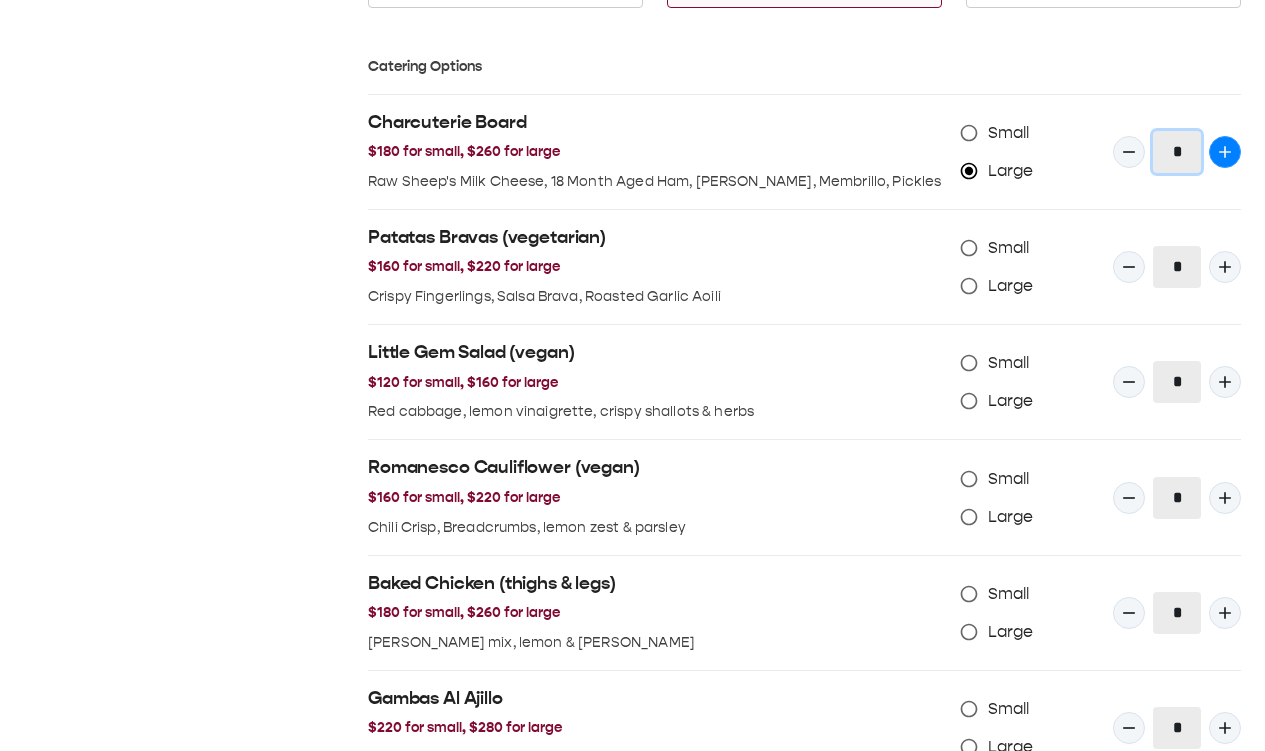 click 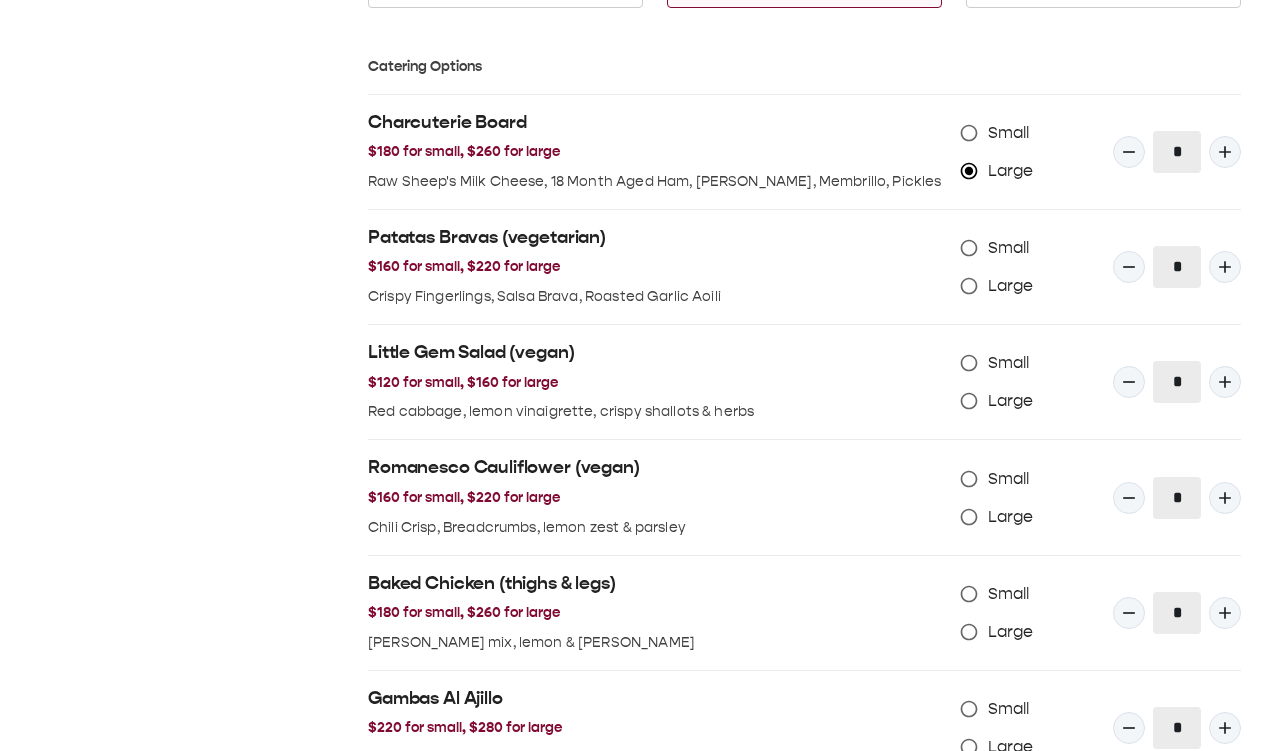 click on "[DATE] S M T W T F S 31 1 2 3 4 5 6 7 8 9 10 11 12 13 14 15 16 17 18 19 20 21 22 23 24 25 26 27 28 29 30 1 2 3 4 5 6 7 8 9 10 11 Bill  runs events & is here to help Send an Email" at bounding box center (184, 29) 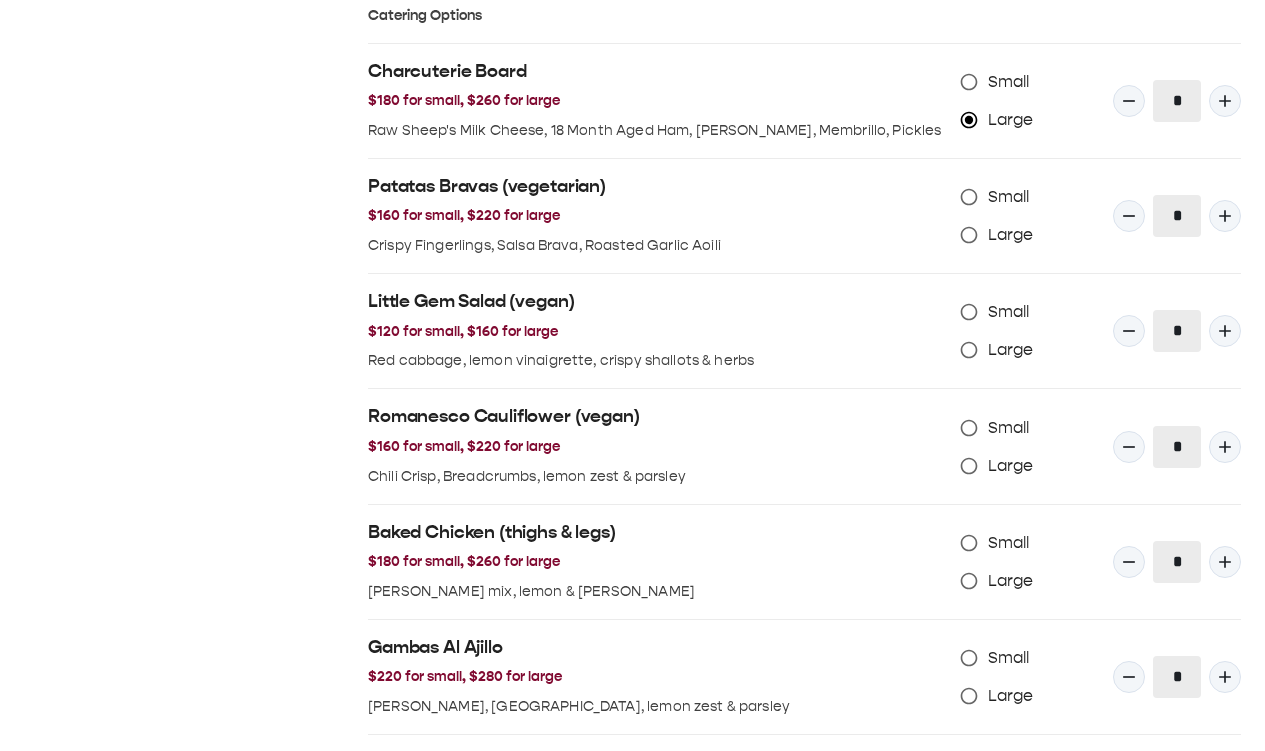 scroll, scrollTop: 1509, scrollLeft: 0, axis: vertical 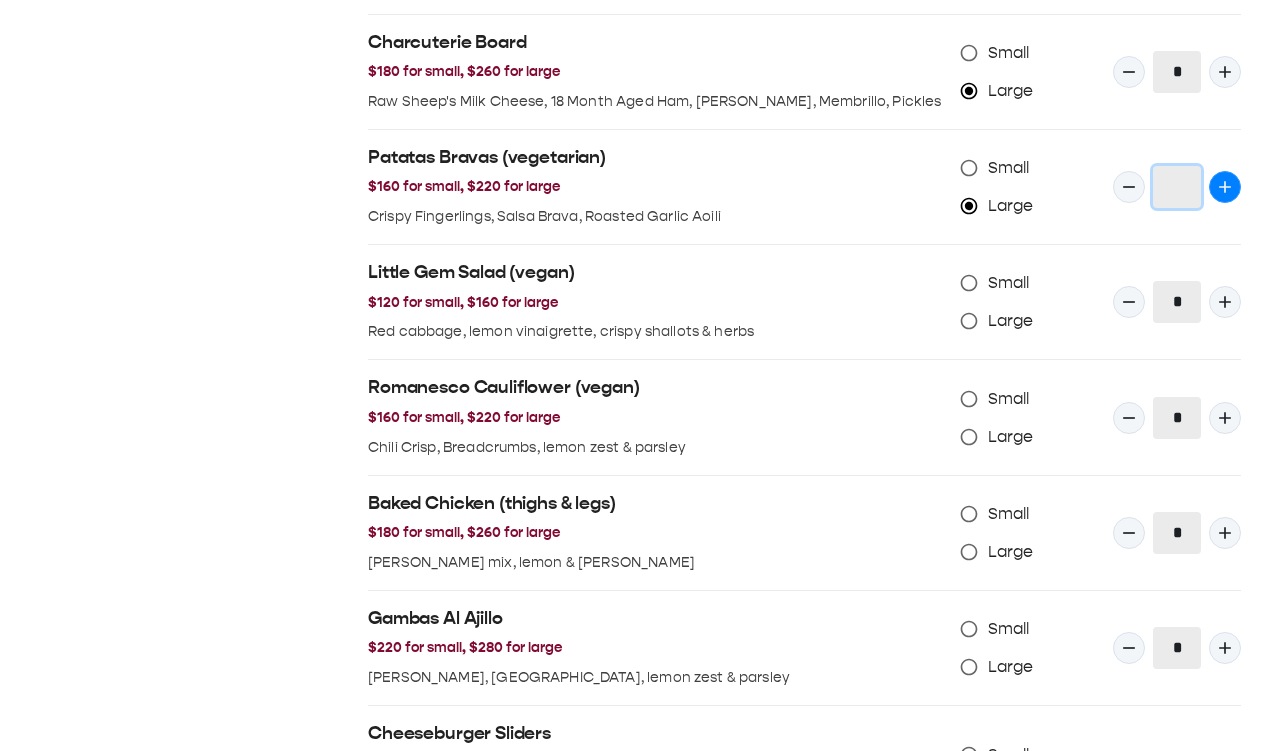 click 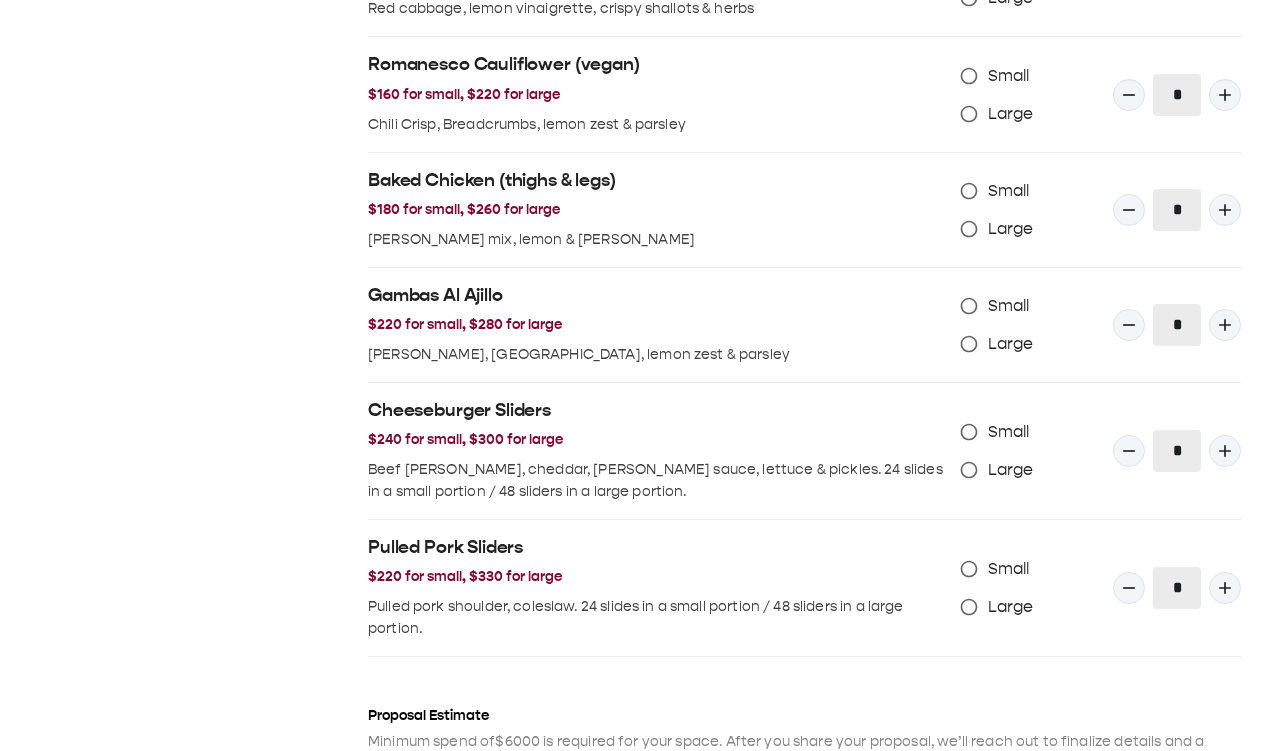 scroll, scrollTop: 1858, scrollLeft: 0, axis: vertical 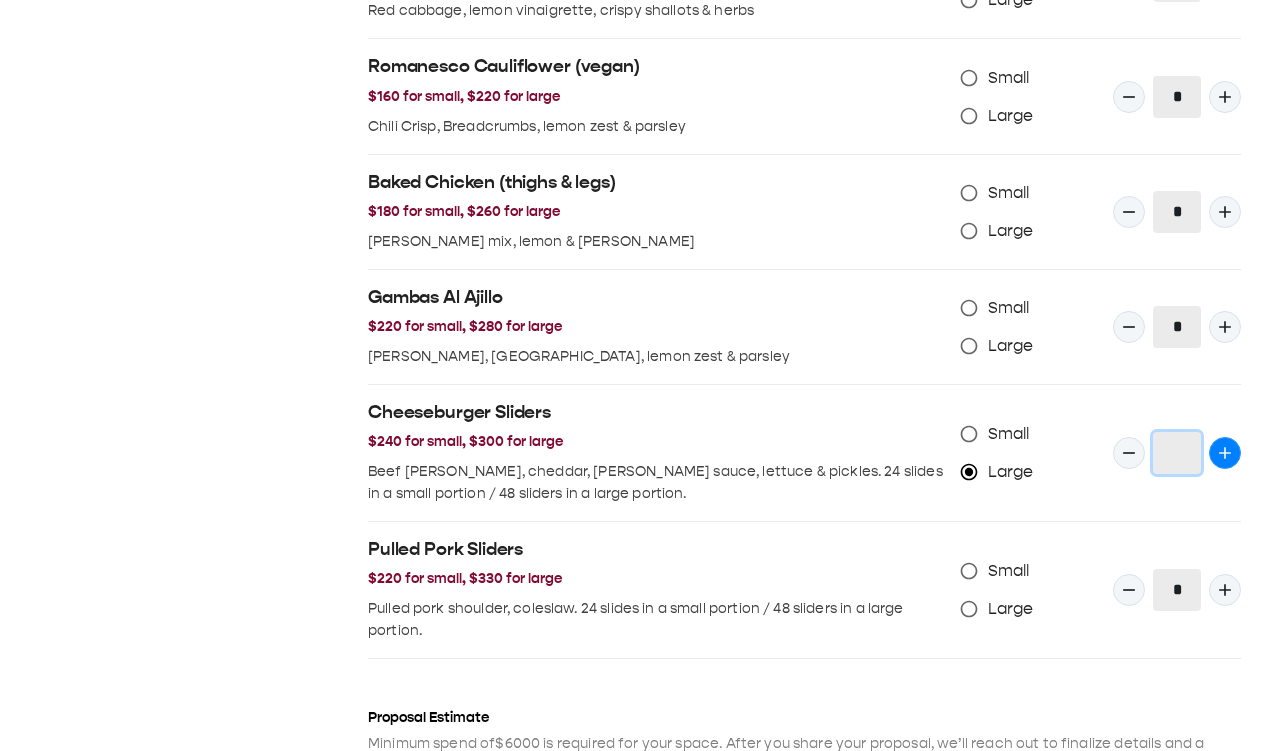 click 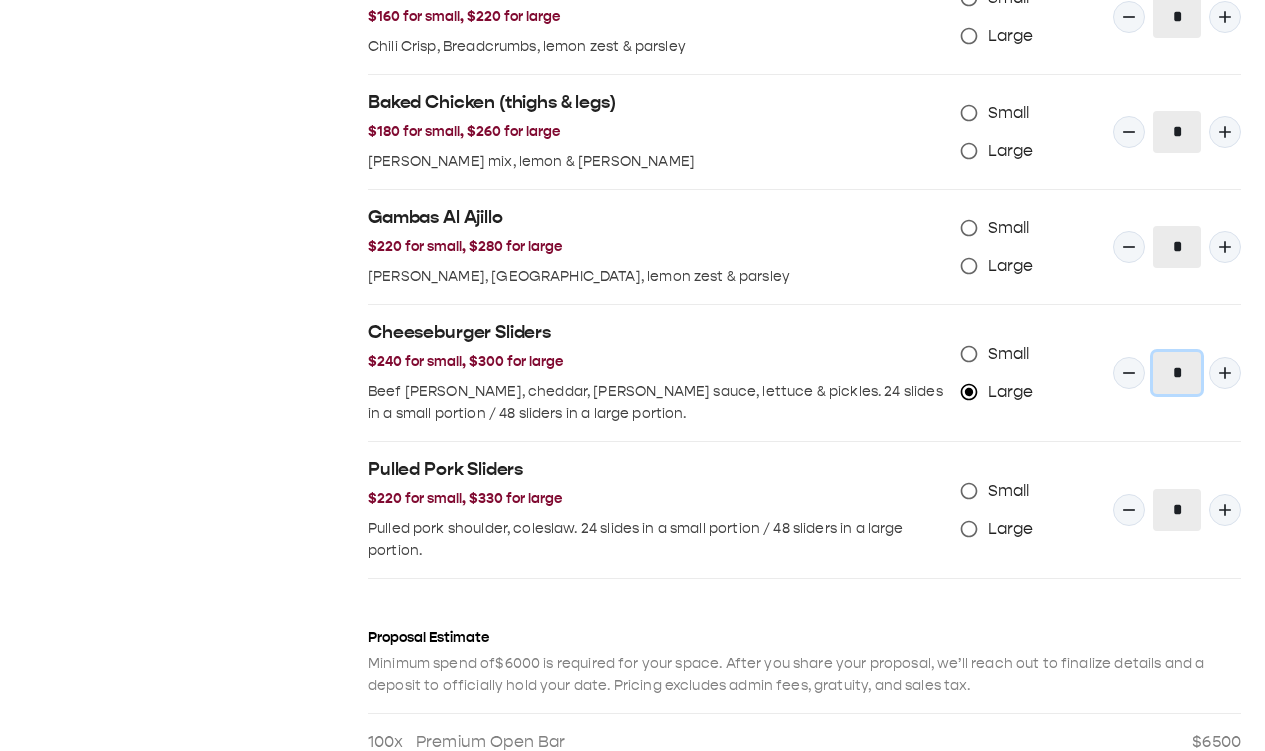 scroll, scrollTop: 1938, scrollLeft: 0, axis: vertical 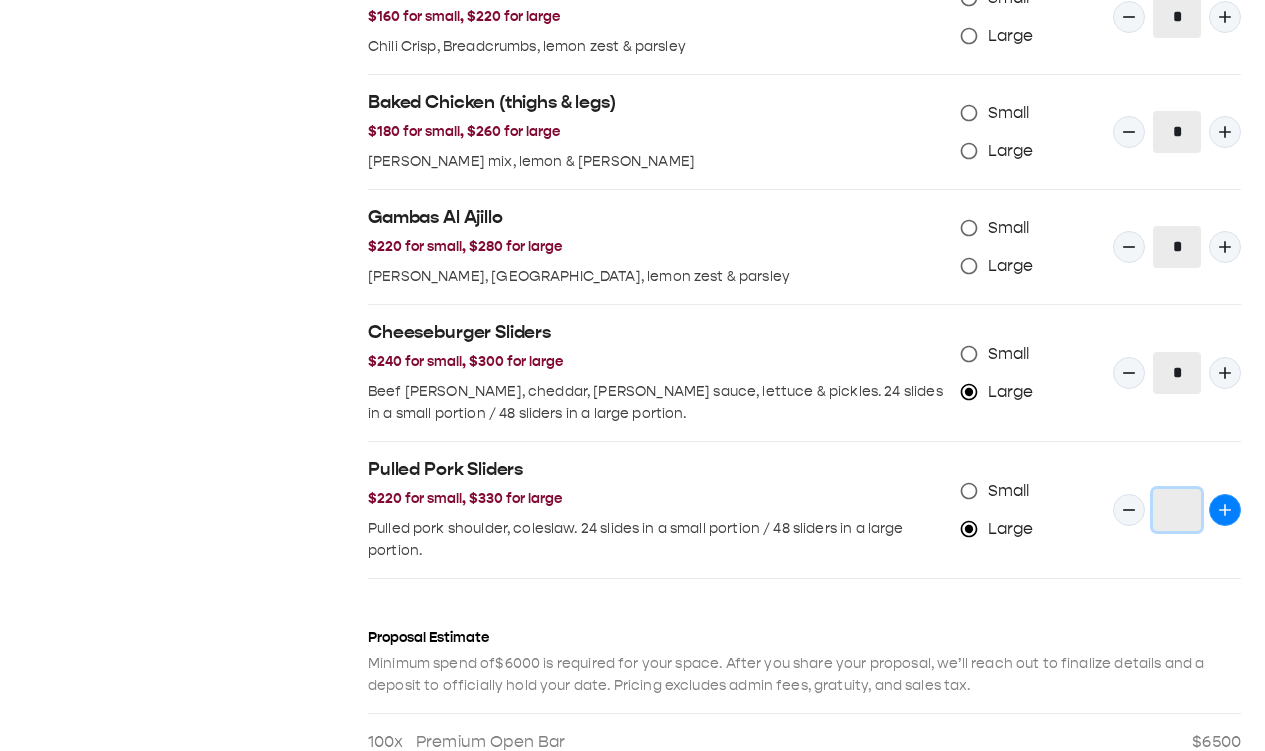 click 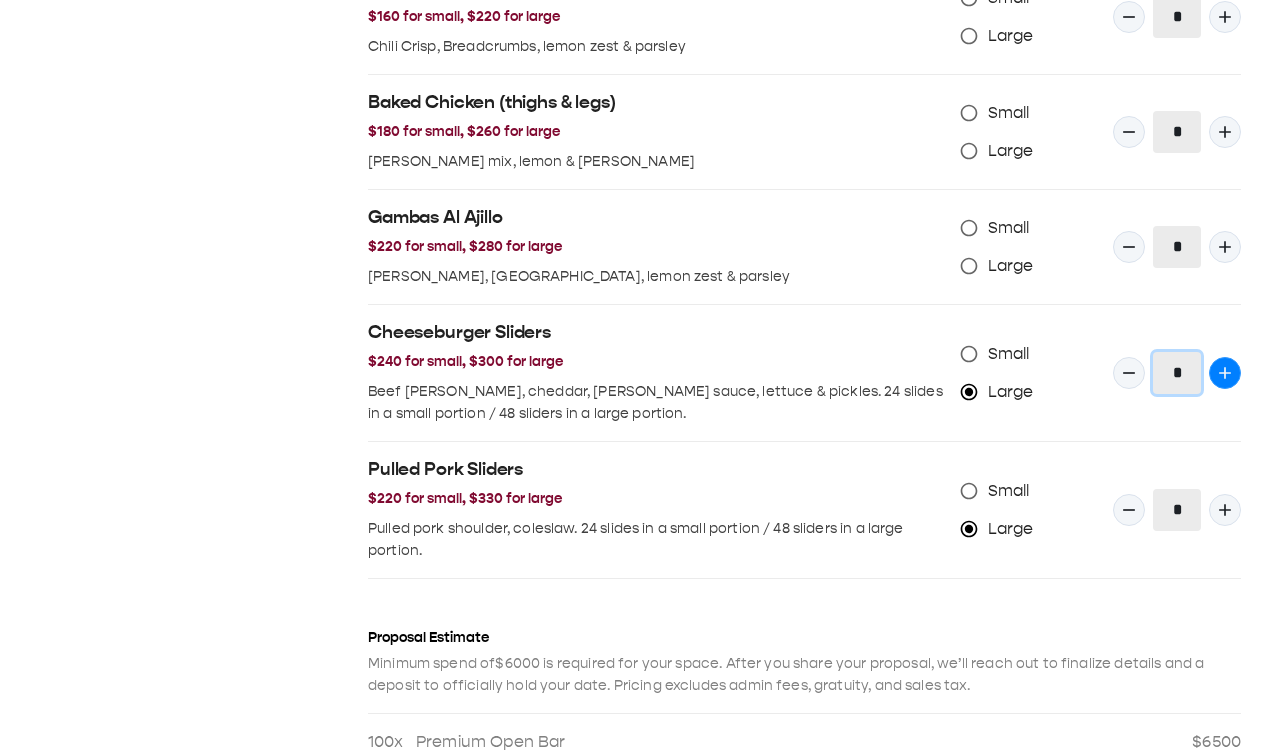 click 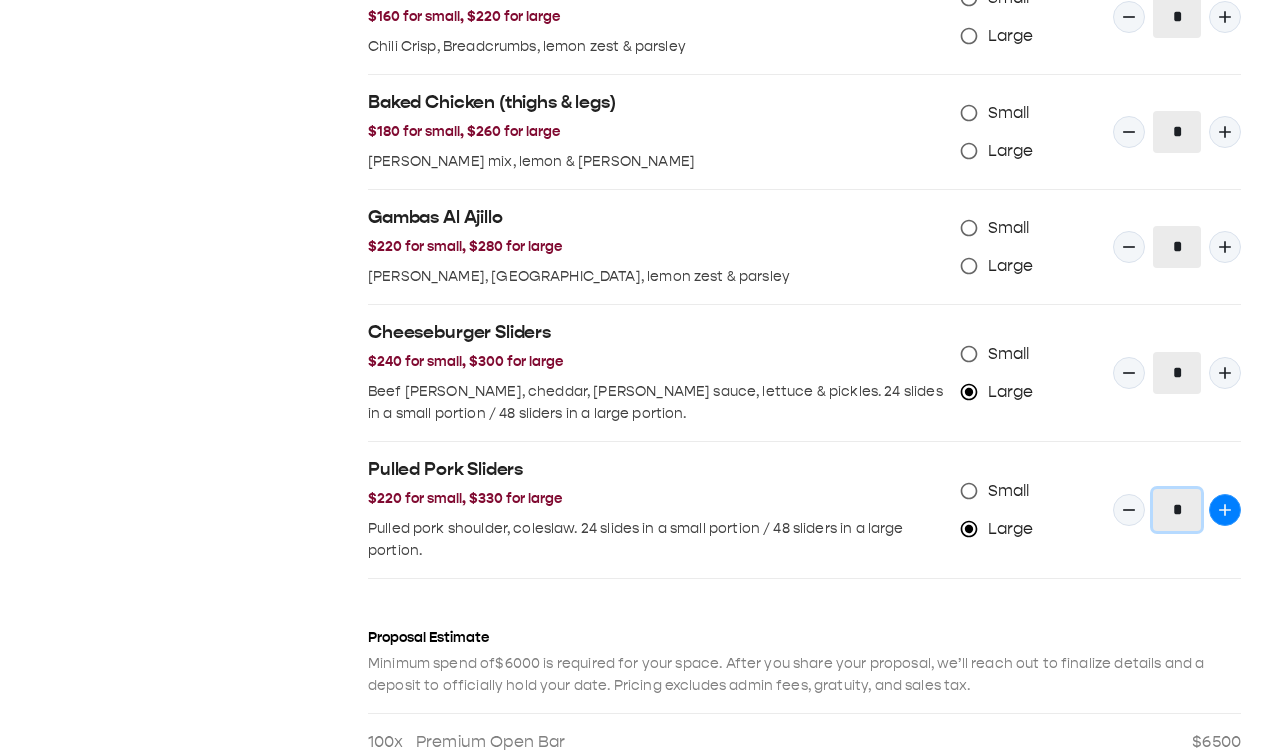 click 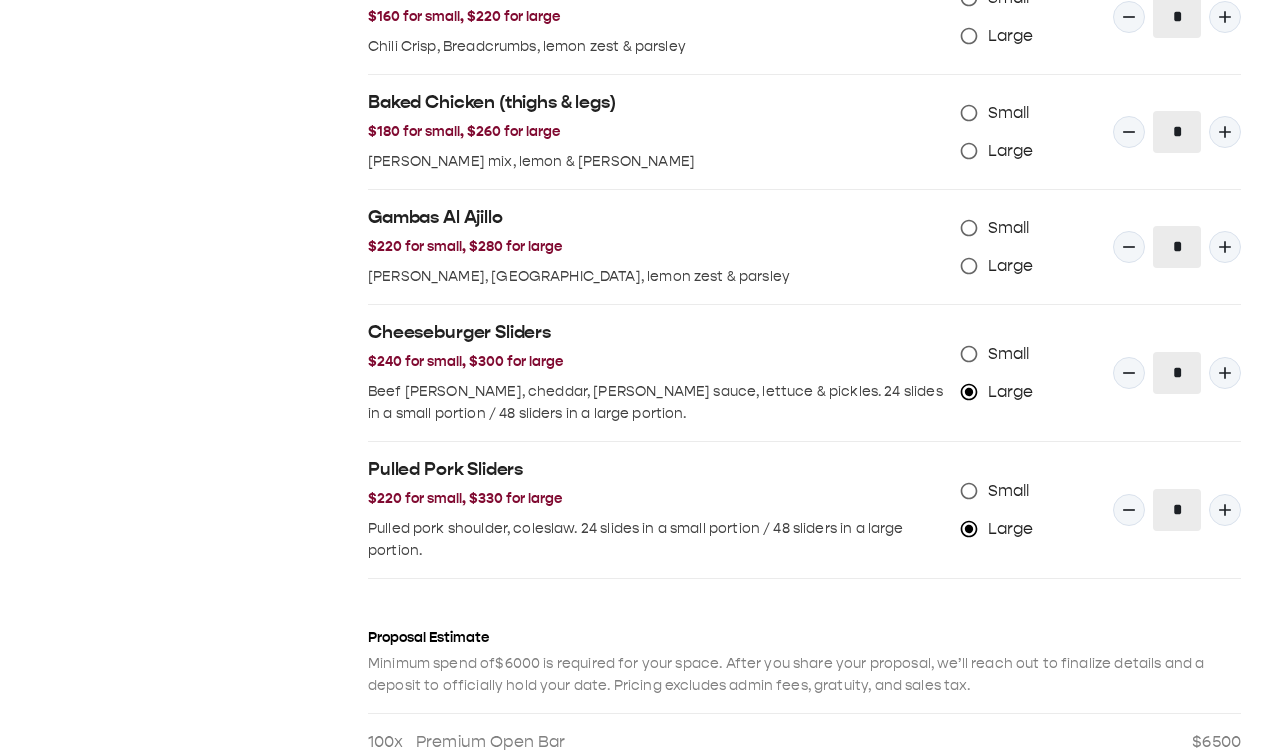 click on "[DATE] S M T W T F S 31 1 2 3 4 5 6 7 8 9 10 11 12 13 14 15 16 17 18 19 20 21 22 23 24 25 26 27 28 29 30 1 2 3 4 5 6 7 8 9 10 11 Bill  runs events & is here to help Send an Email" at bounding box center (184, -392) 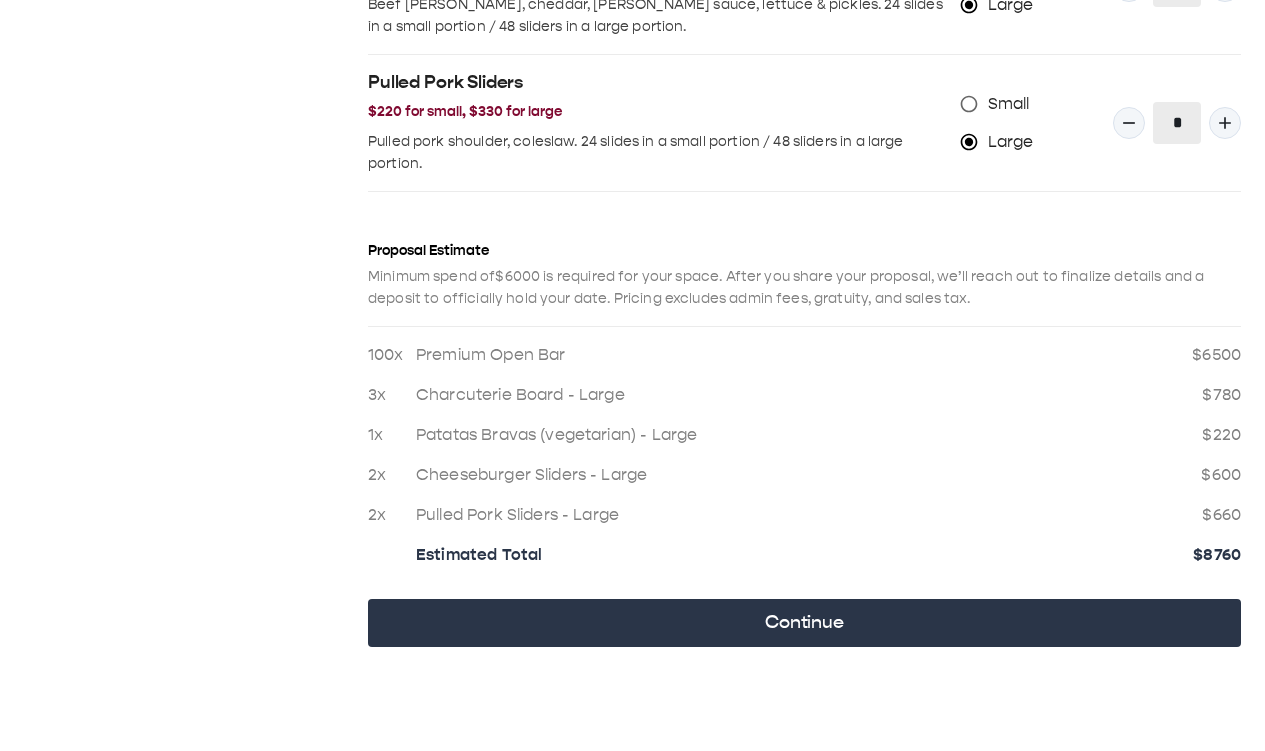 scroll, scrollTop: 2344, scrollLeft: 0, axis: vertical 